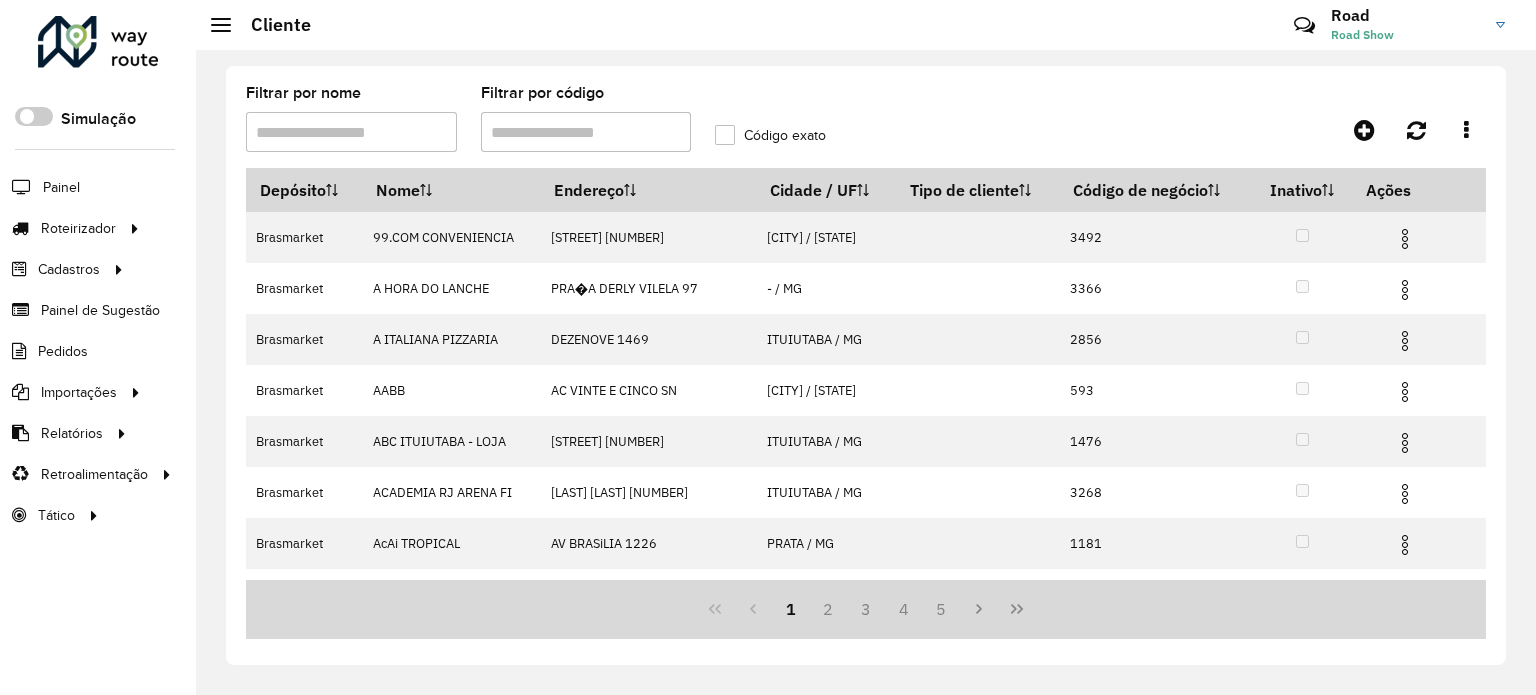 scroll, scrollTop: 0, scrollLeft: 0, axis: both 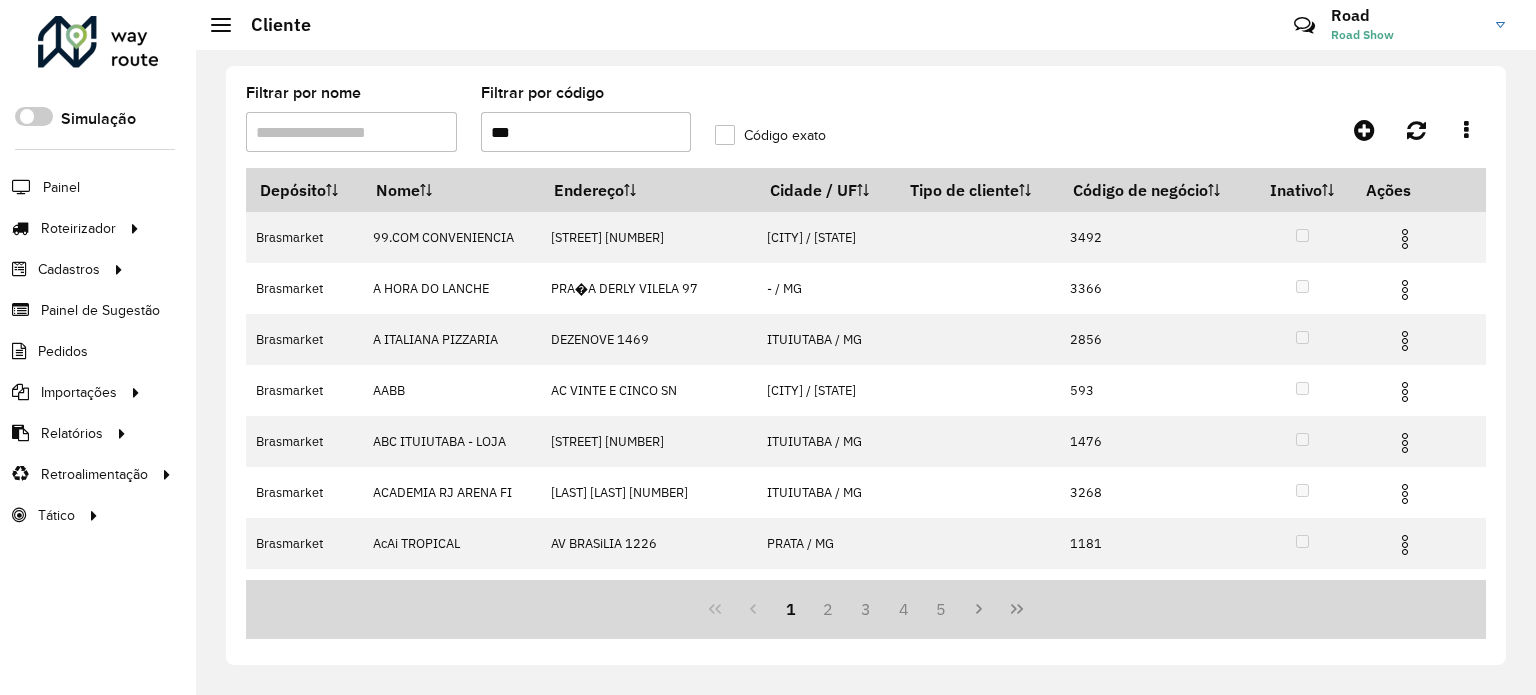 type on "***" 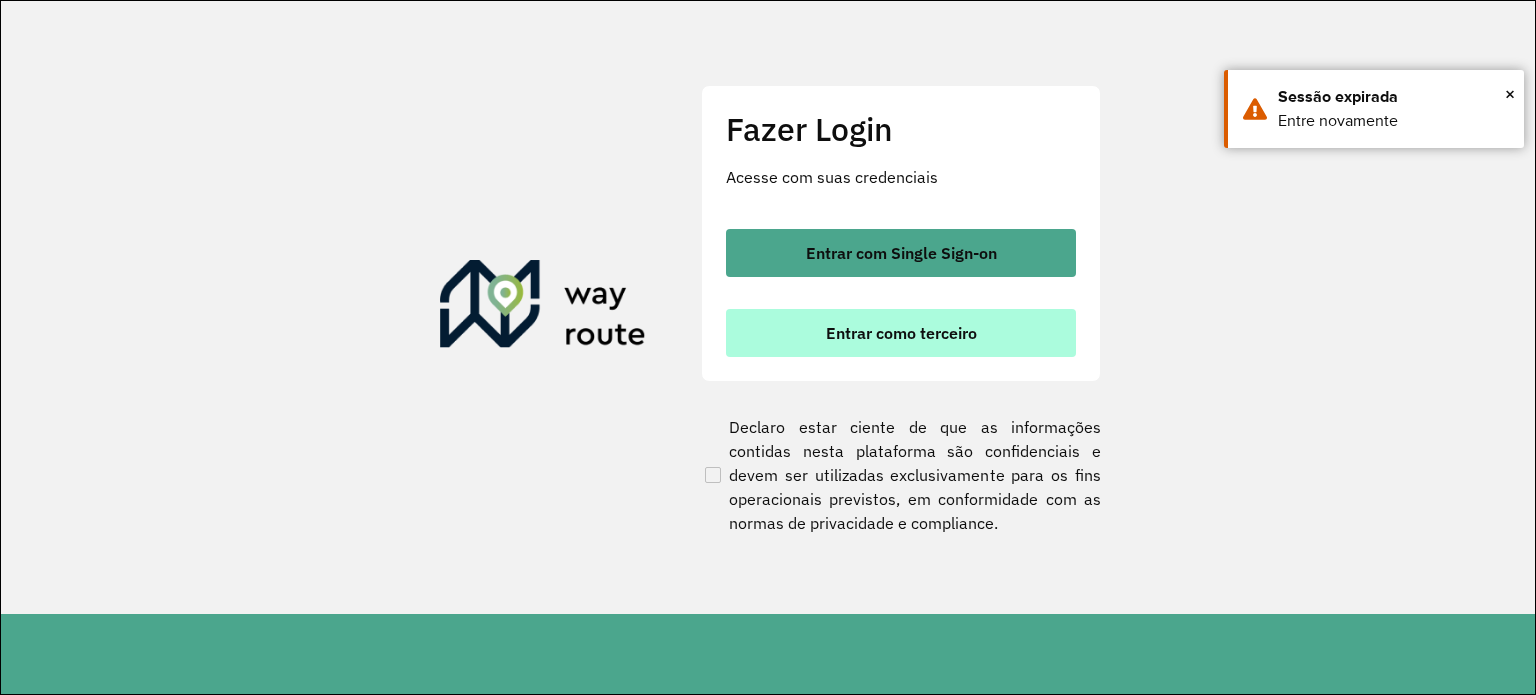 click on "Entrar como terceiro" at bounding box center (901, 333) 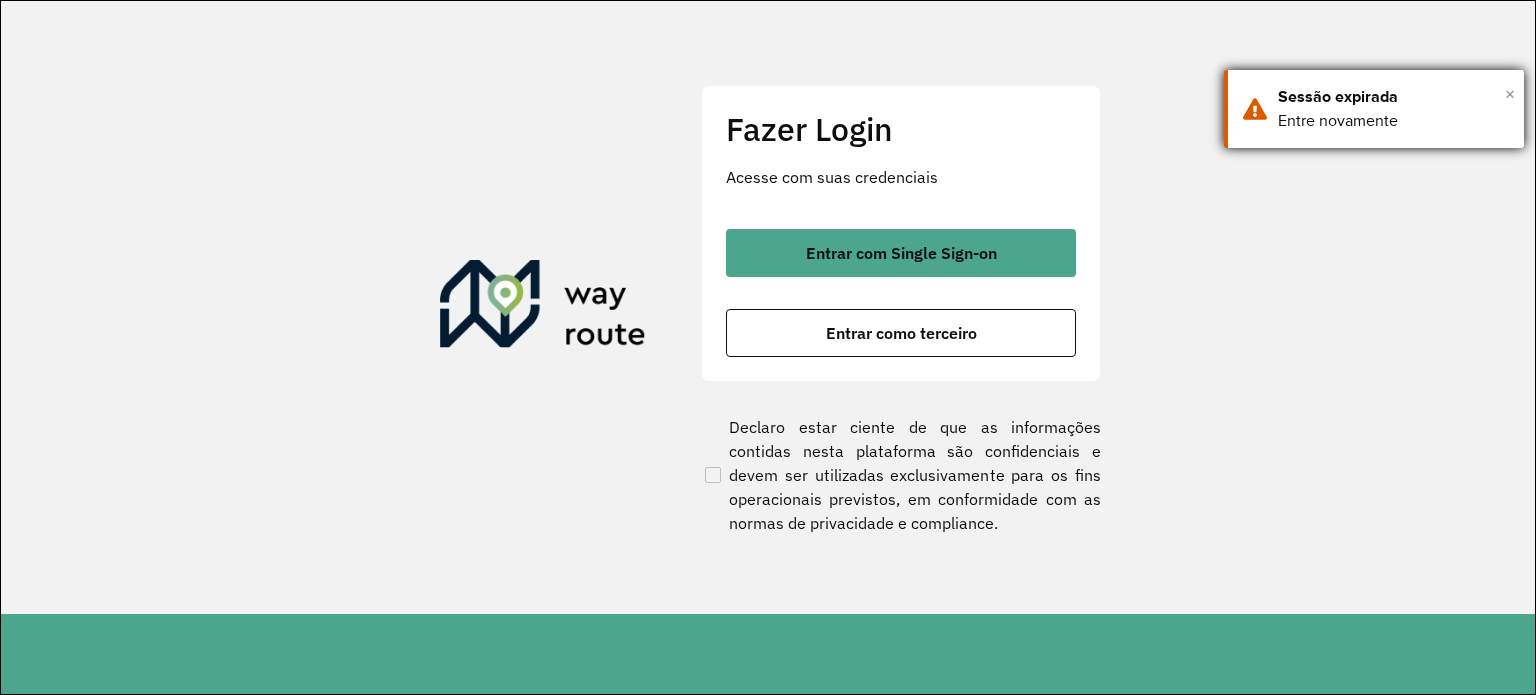 click on "×" at bounding box center (1510, 94) 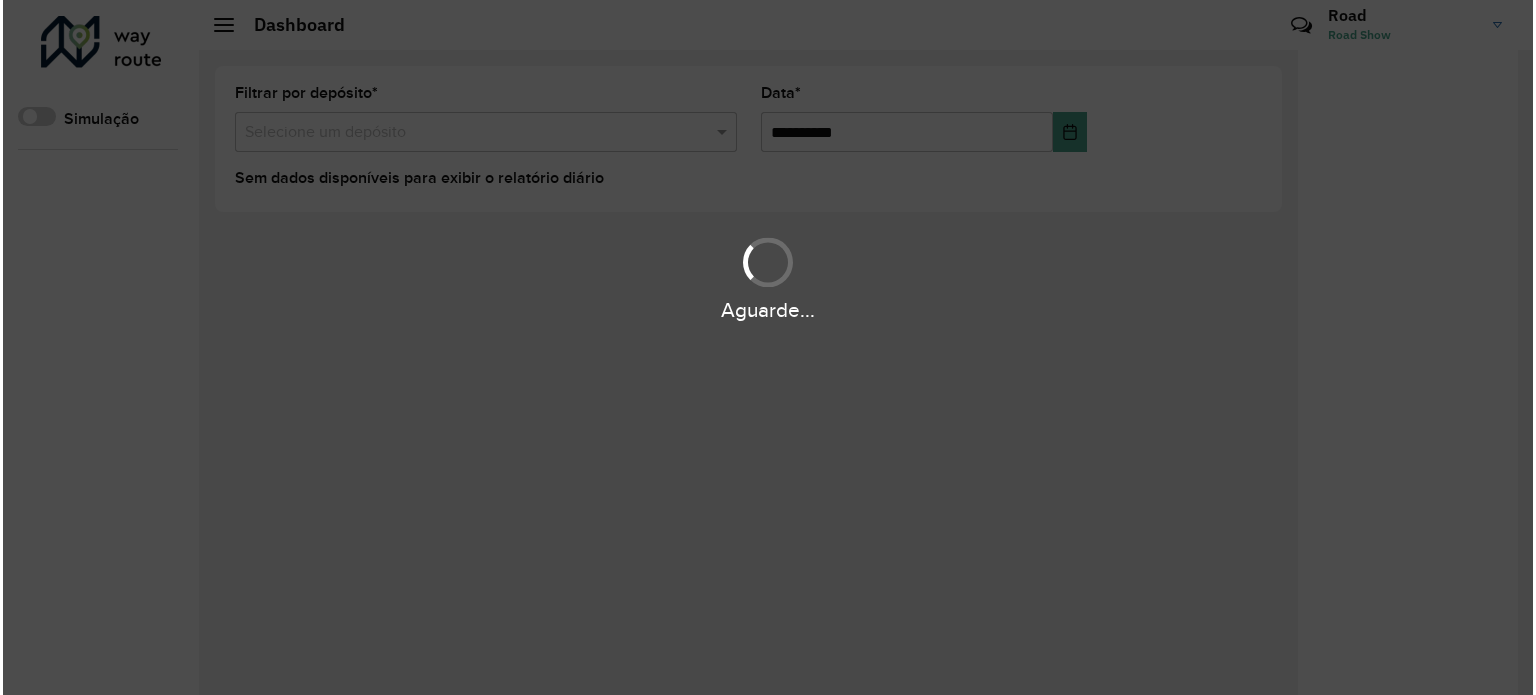 scroll, scrollTop: 0, scrollLeft: 0, axis: both 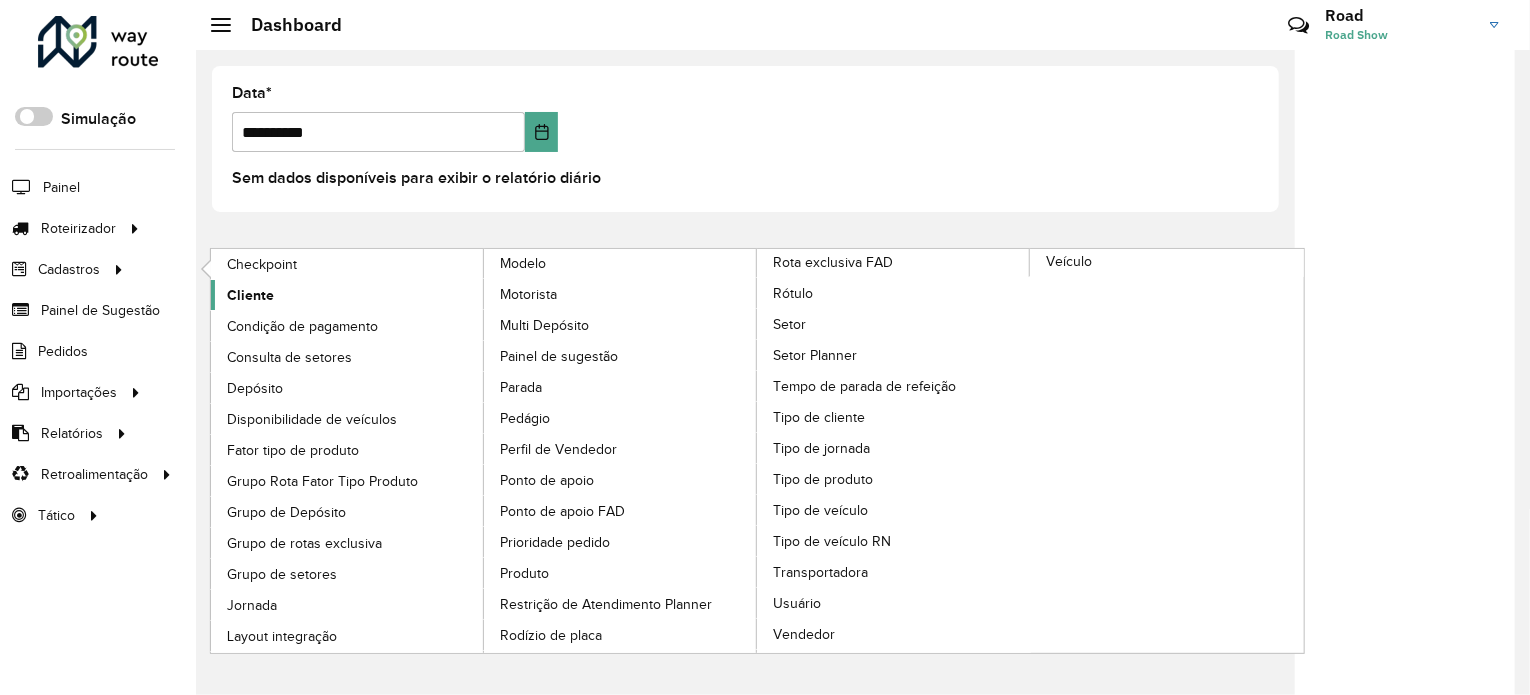 click on "Cliente" 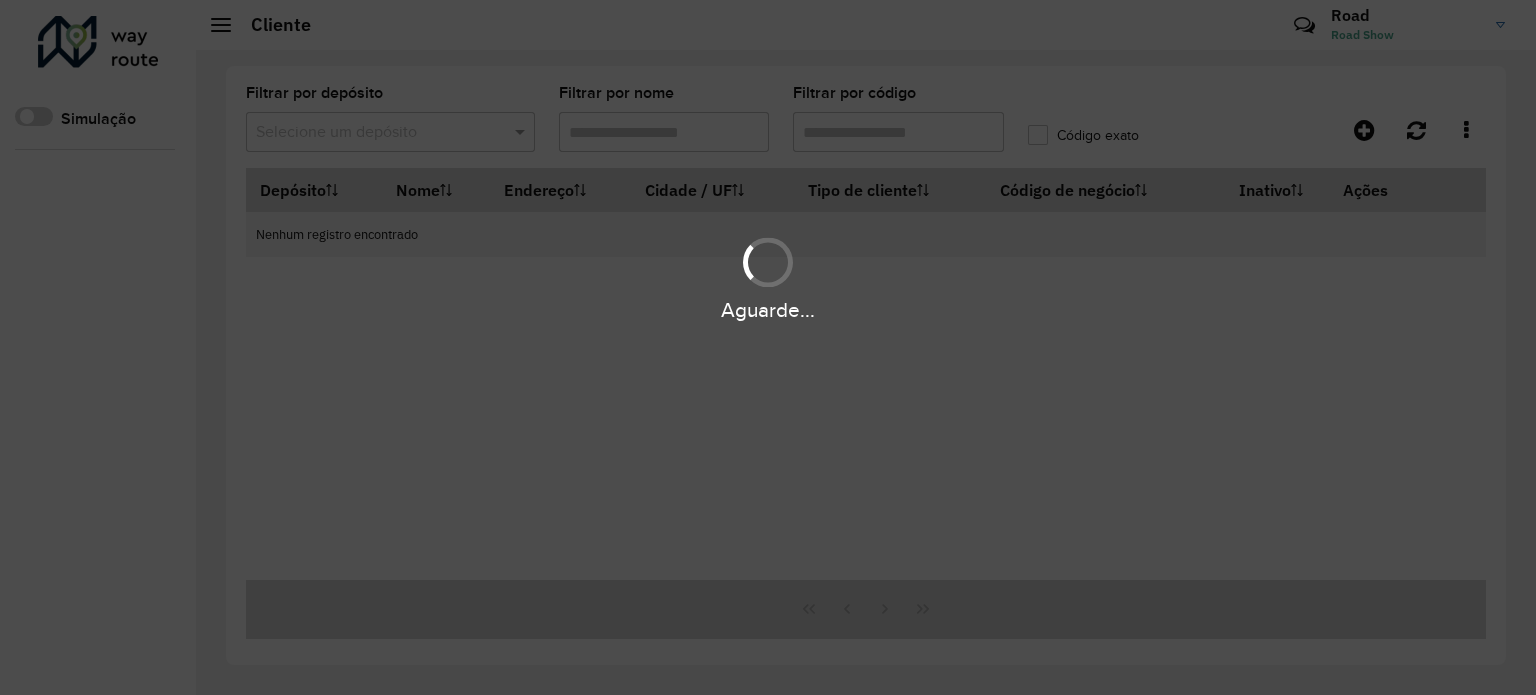 type on "***" 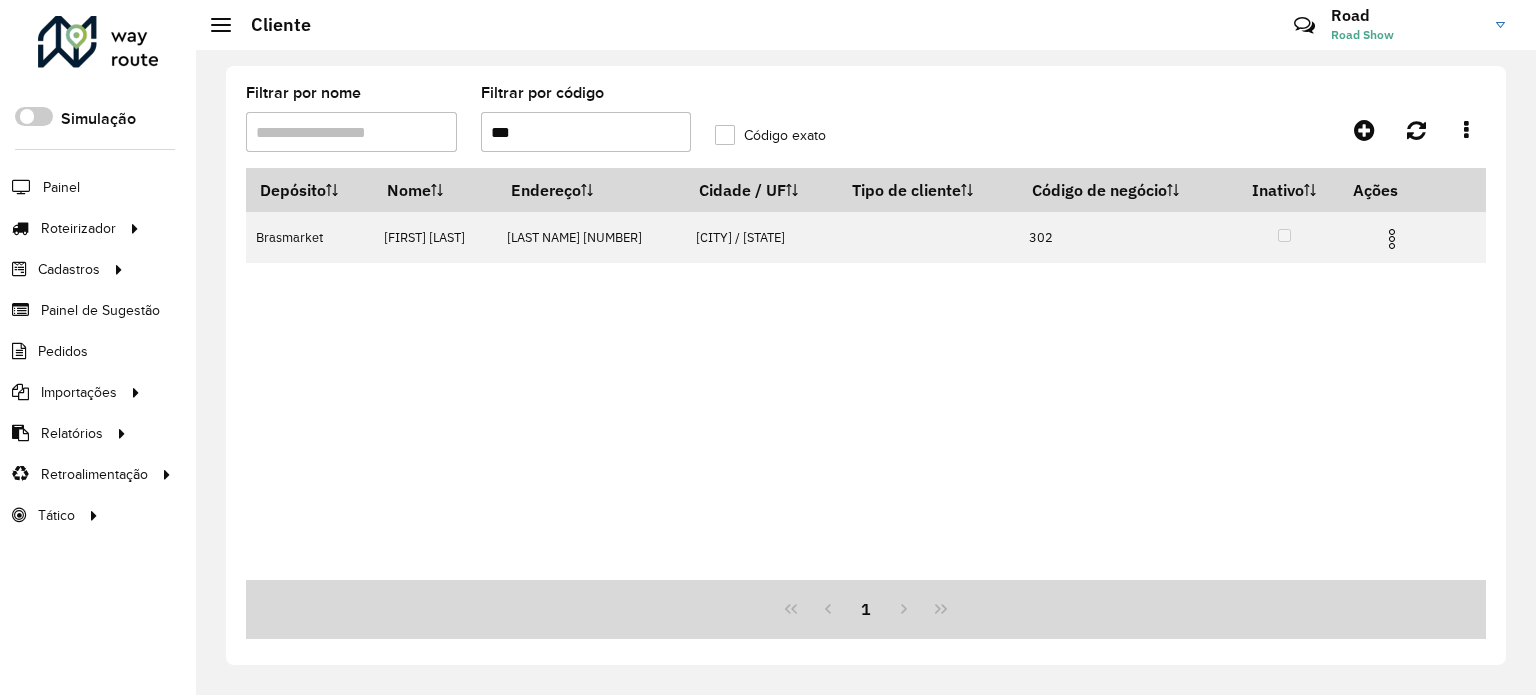 drag, startPoint x: 402, startPoint y: 115, endPoint x: 365, endPoint y: 113, distance: 37.054016 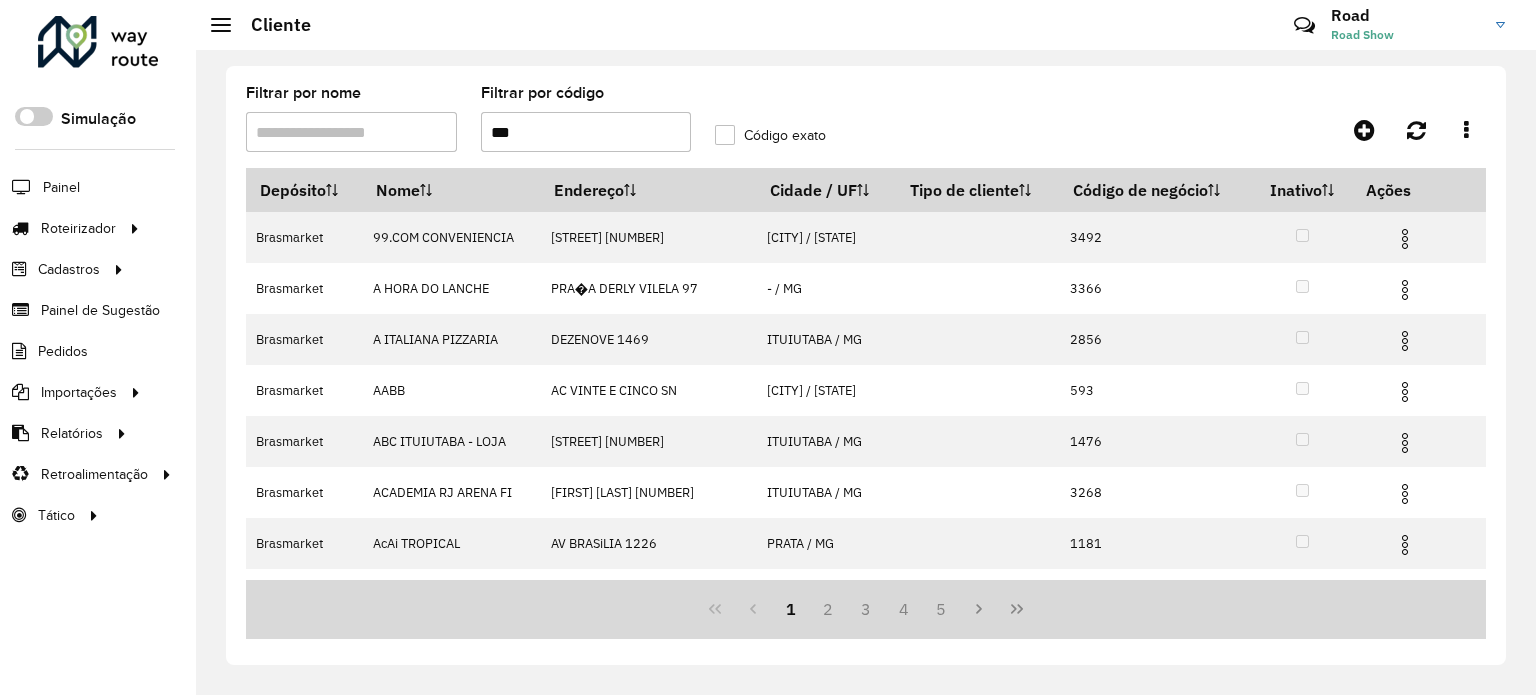 type on "***" 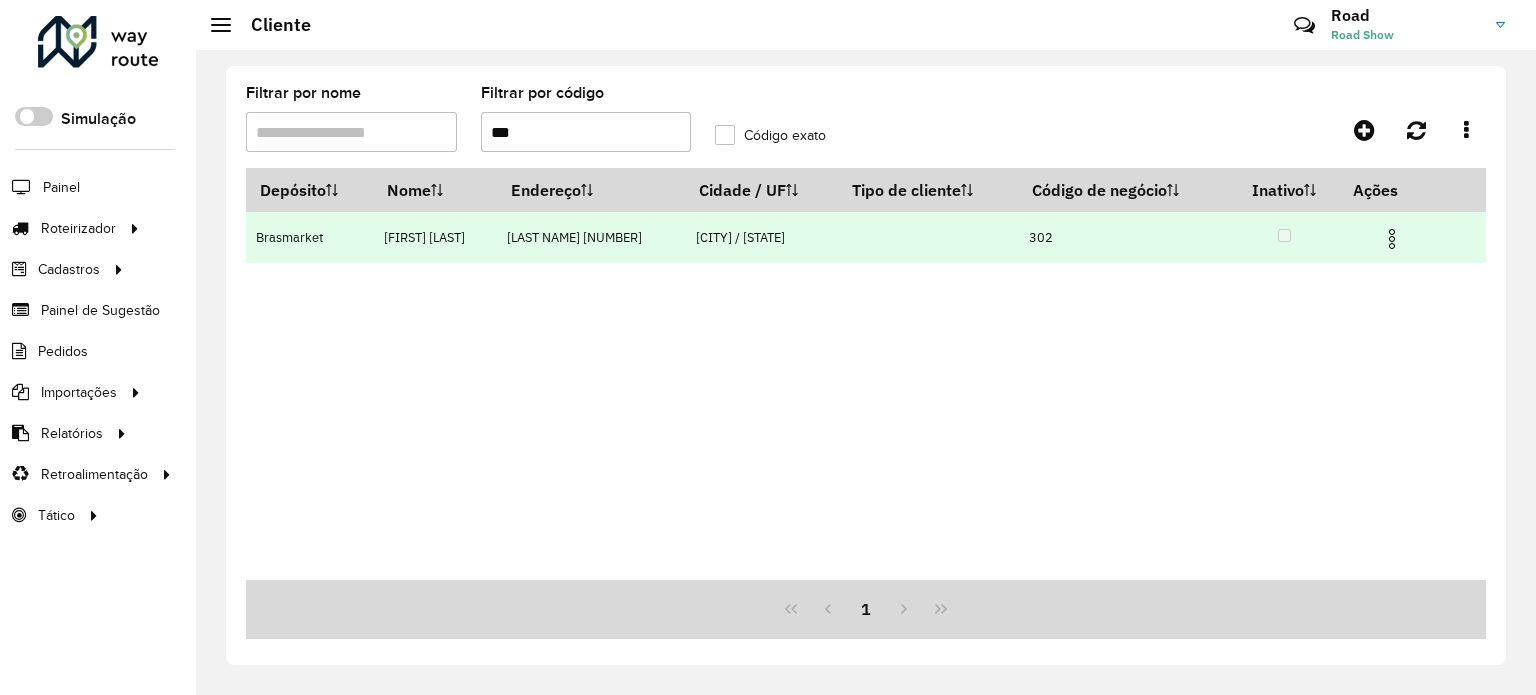 click at bounding box center (1392, 239) 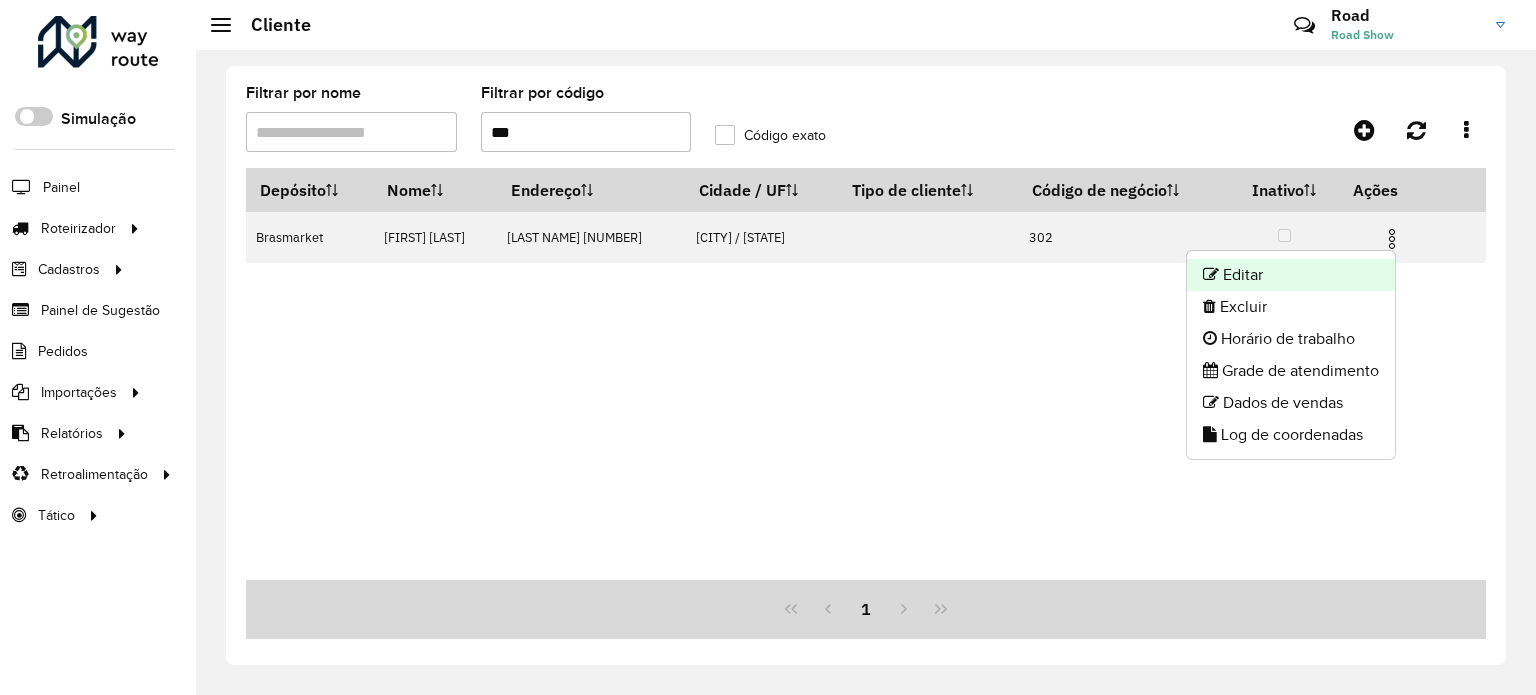 click on "Editar" 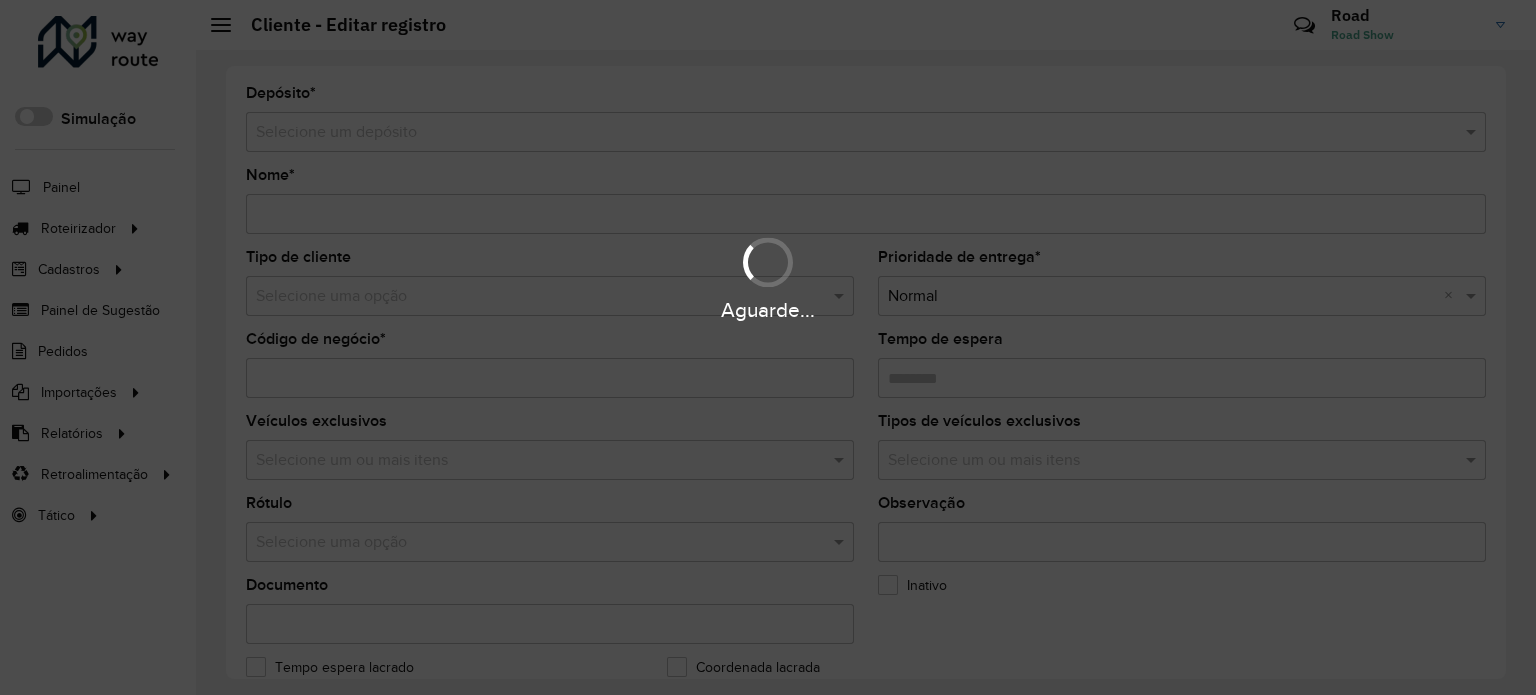 type on "**********" 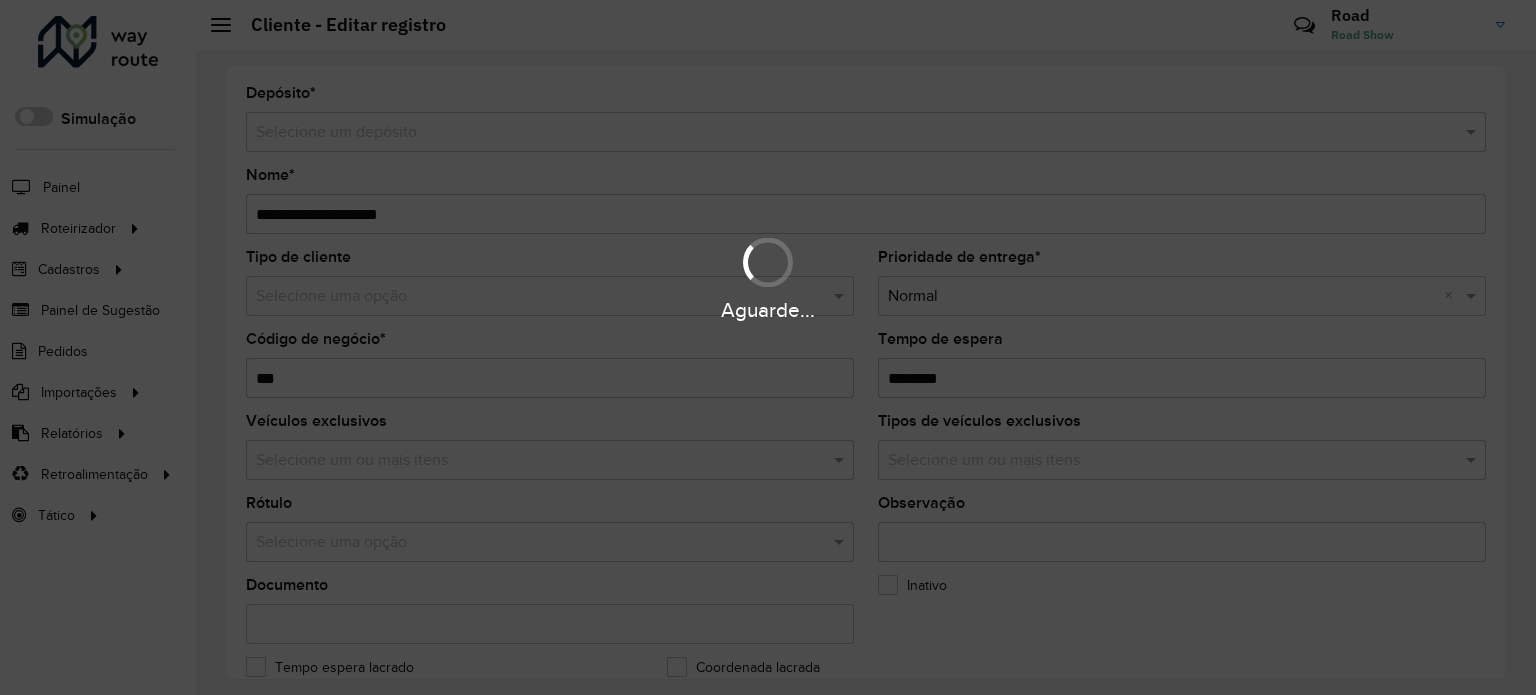 type on "**********" 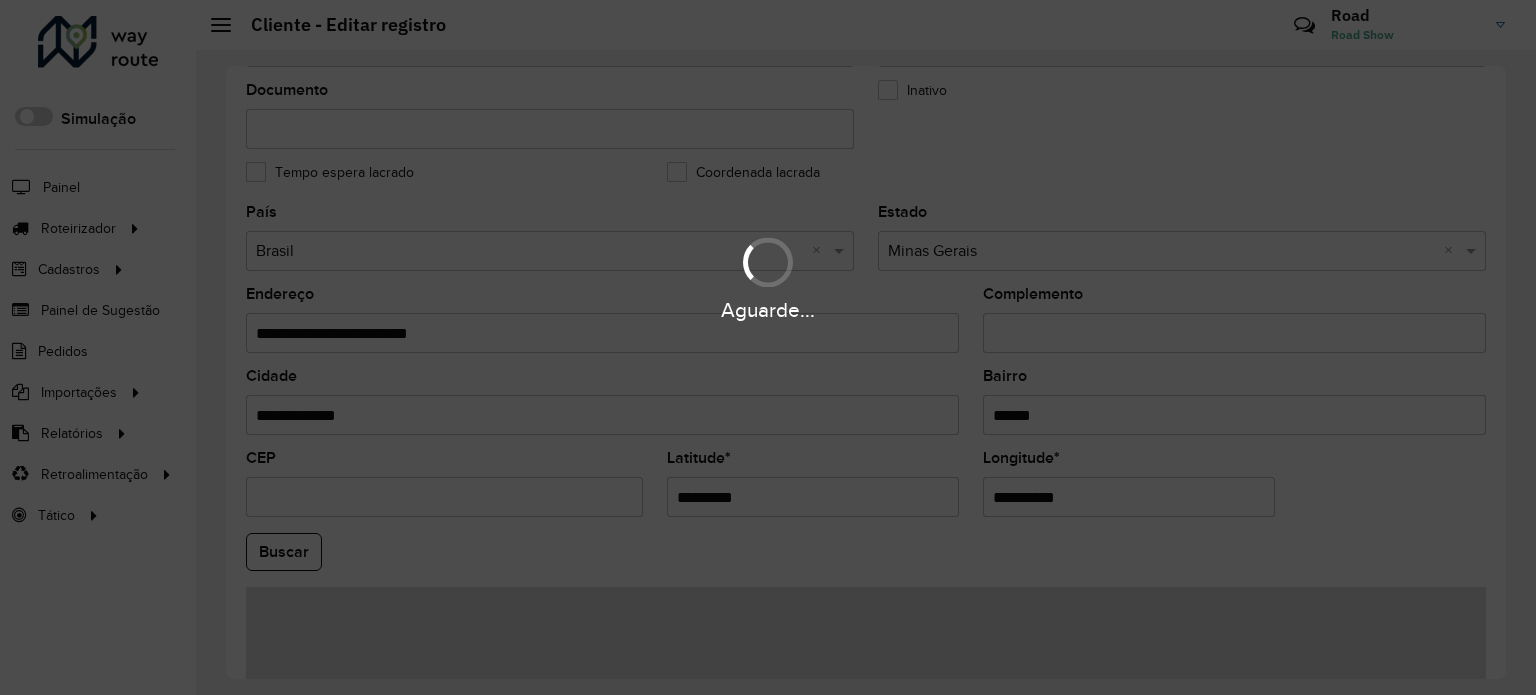 scroll, scrollTop: 500, scrollLeft: 0, axis: vertical 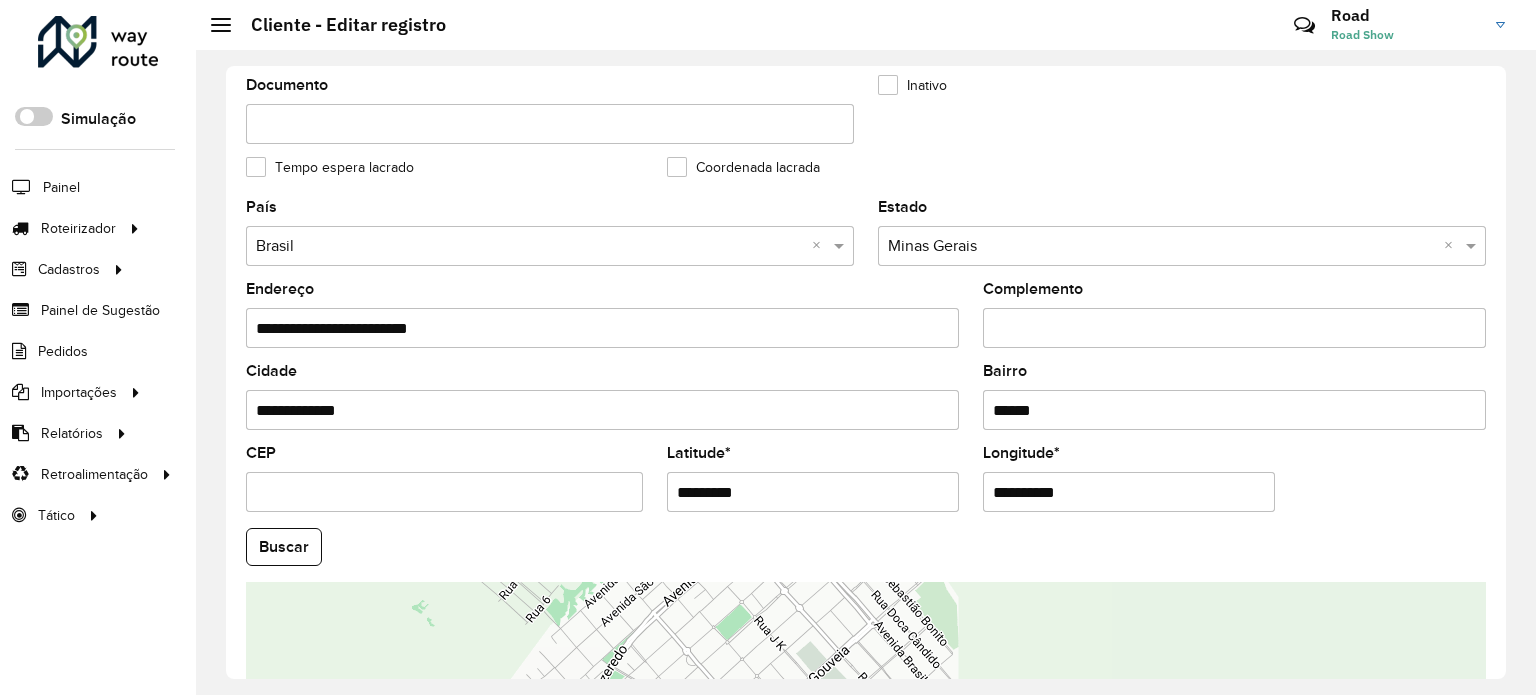 drag, startPoint x: 789, startPoint y: 479, endPoint x: 345, endPoint y: 490, distance: 444.13623 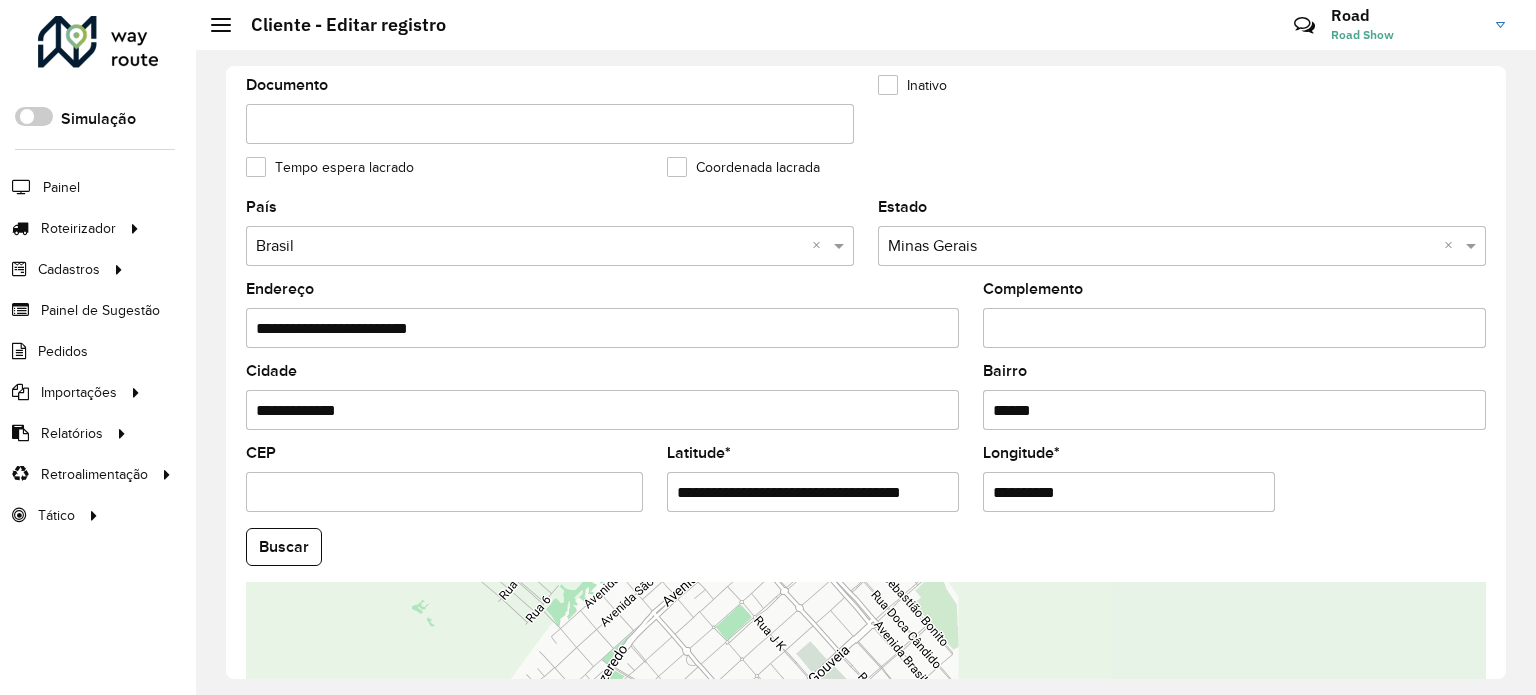 scroll, scrollTop: 0, scrollLeft: 29, axis: horizontal 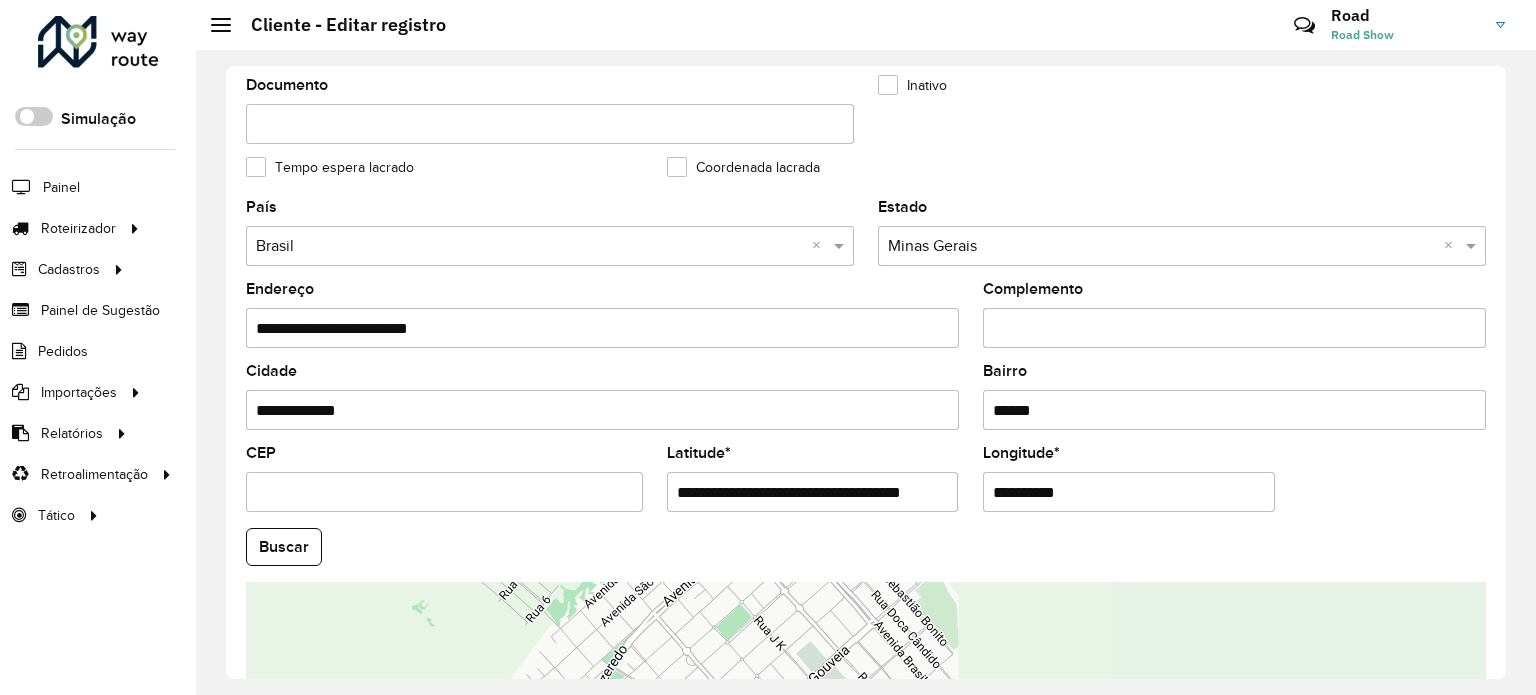 drag, startPoint x: 798, startPoint y: 482, endPoint x: 980, endPoint y: 510, distance: 184.14125 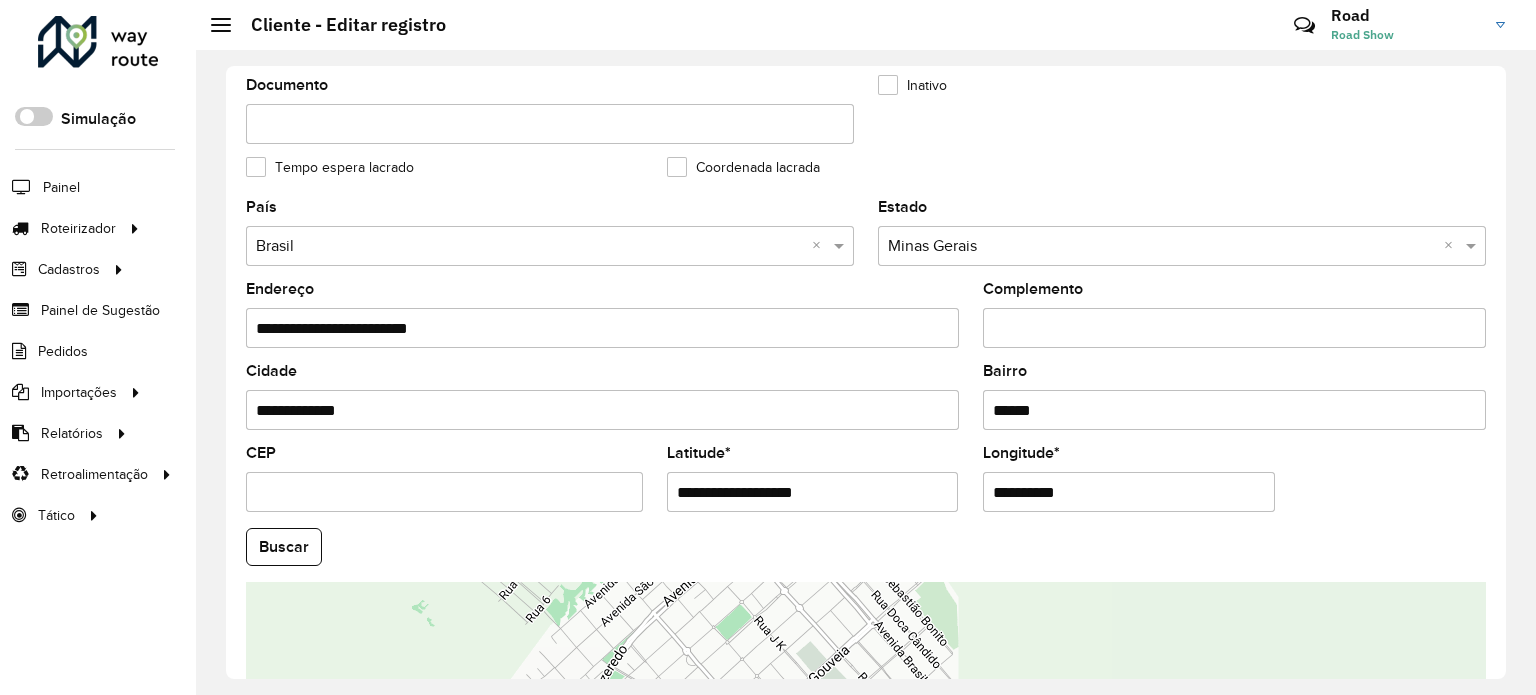 scroll, scrollTop: 0, scrollLeft: 0, axis: both 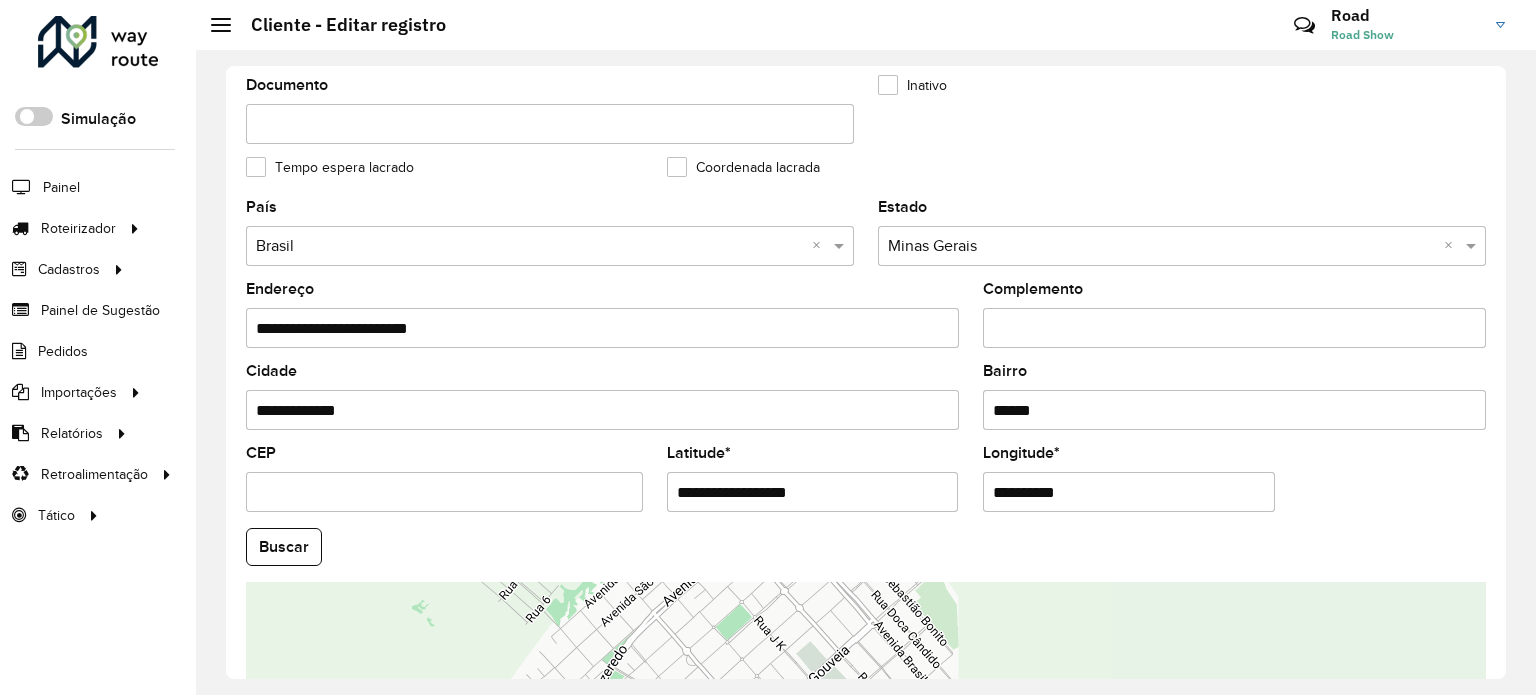 type on "**********" 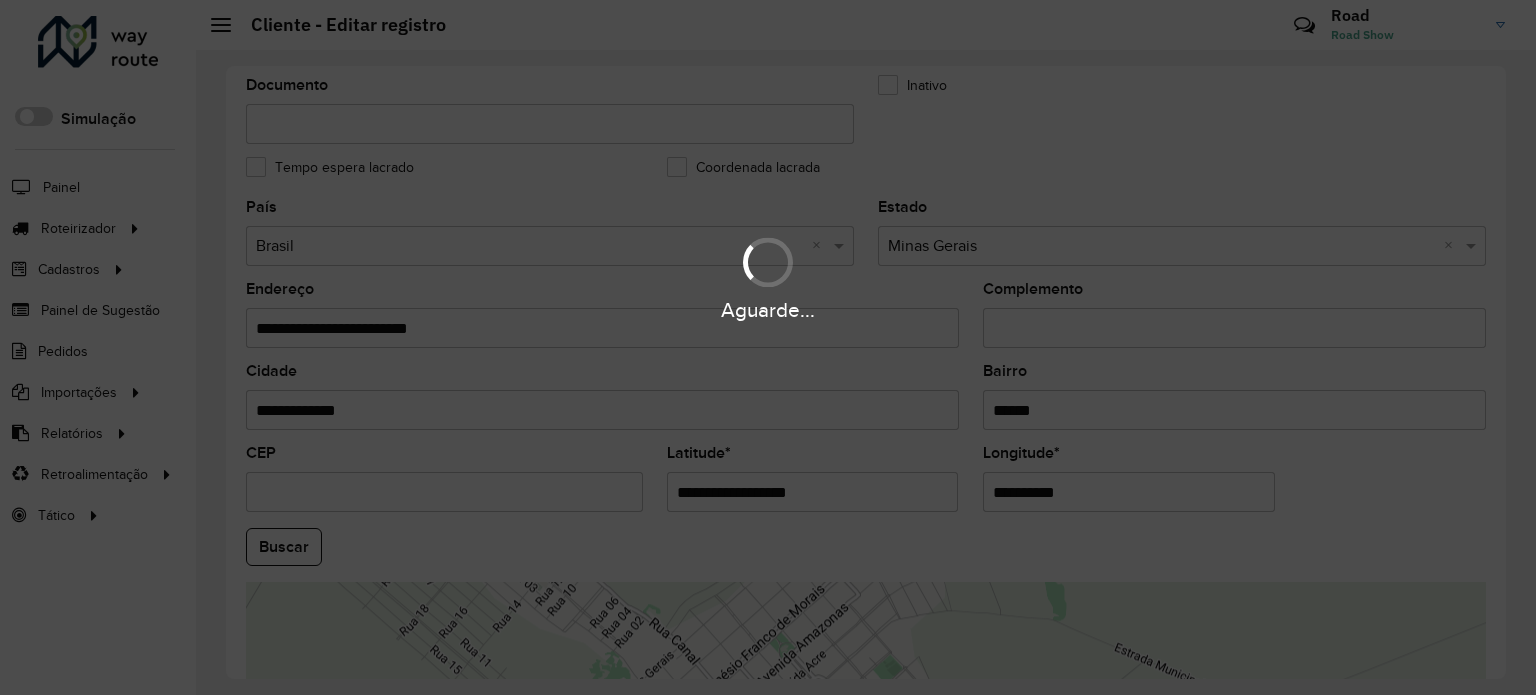 drag, startPoint x: 1076, startPoint y: 483, endPoint x: 693, endPoint y: 462, distance: 383.5753 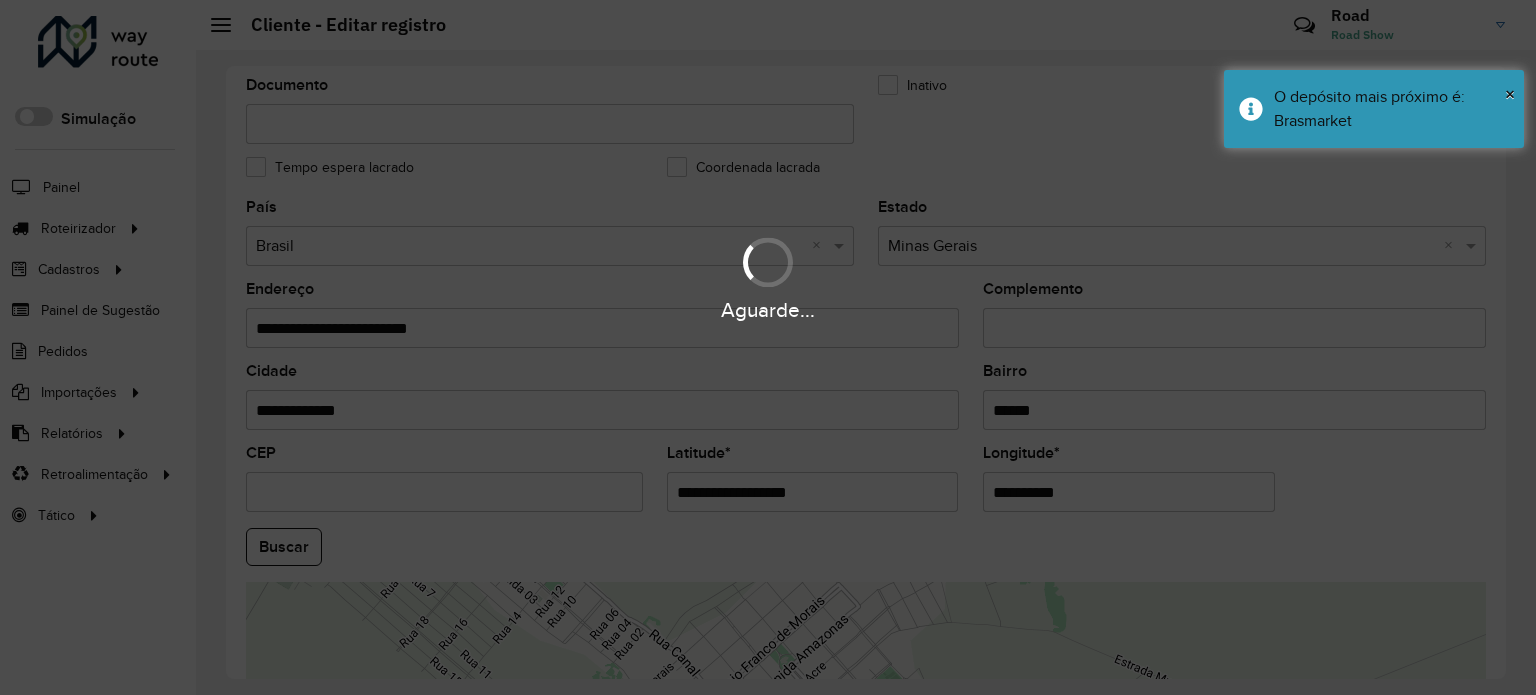 paste on "********" 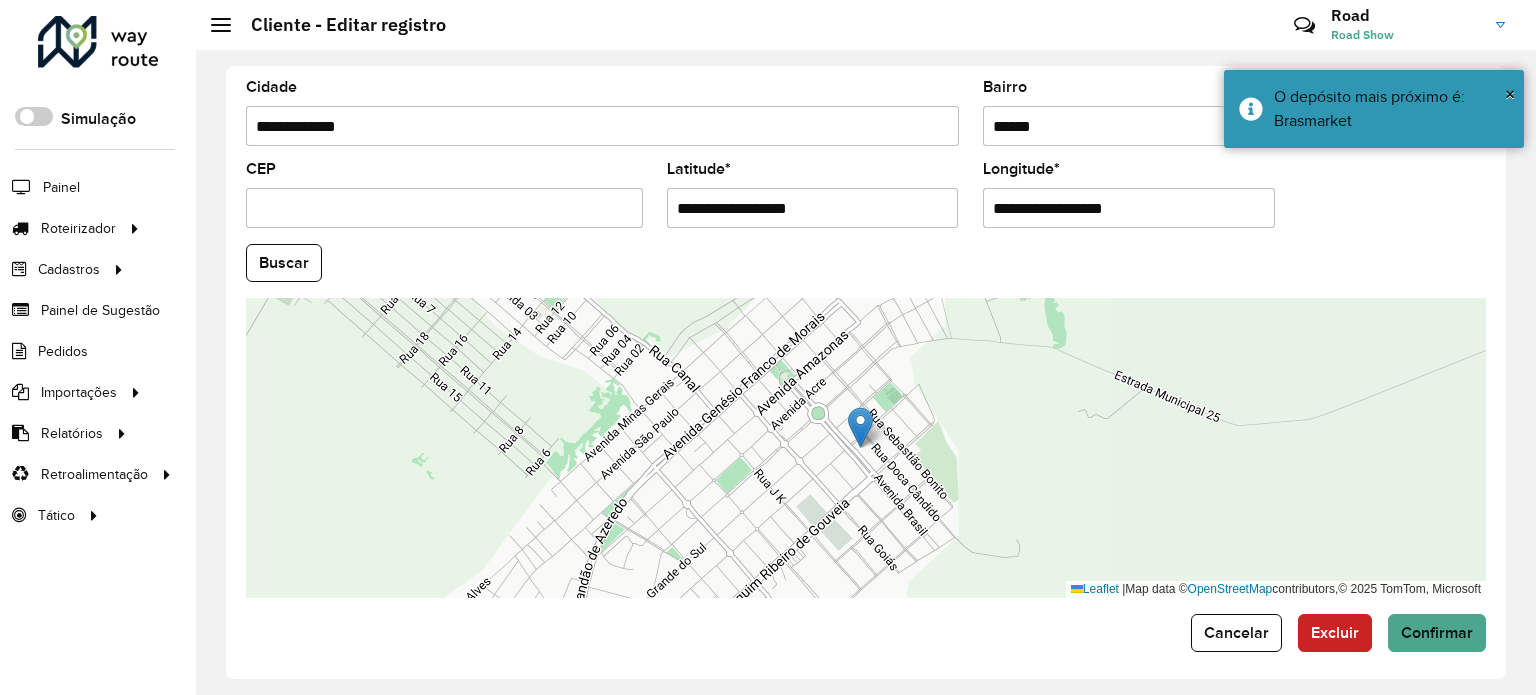 scroll, scrollTop: 784, scrollLeft: 0, axis: vertical 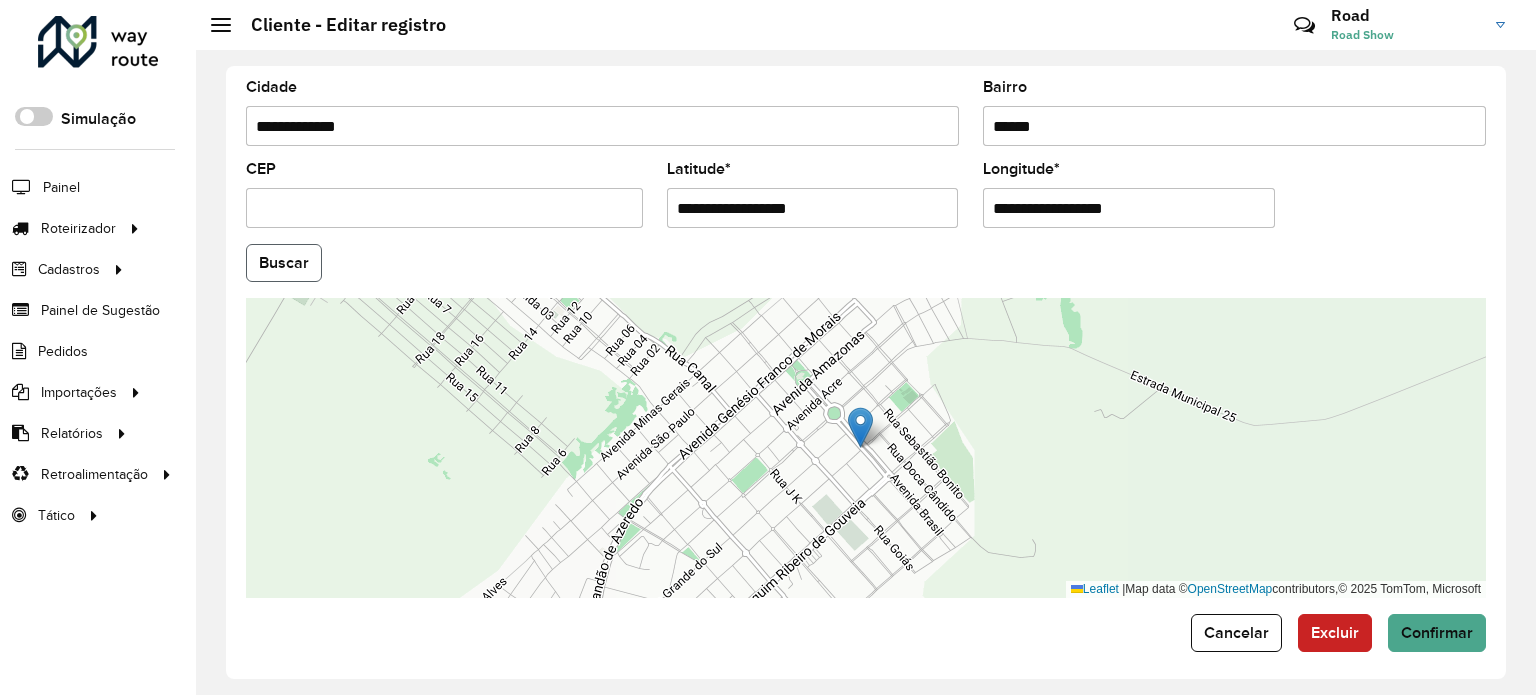 click on "Buscar" 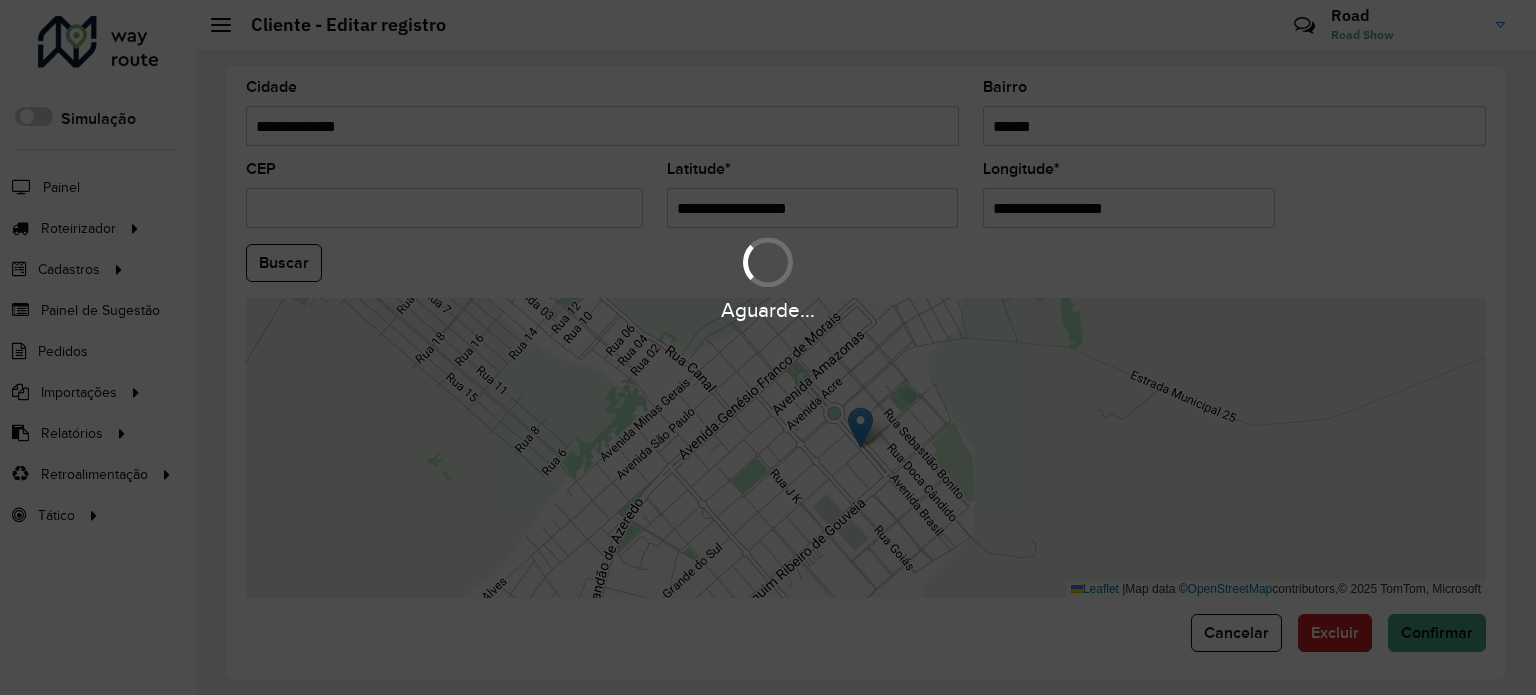 type on "**********" 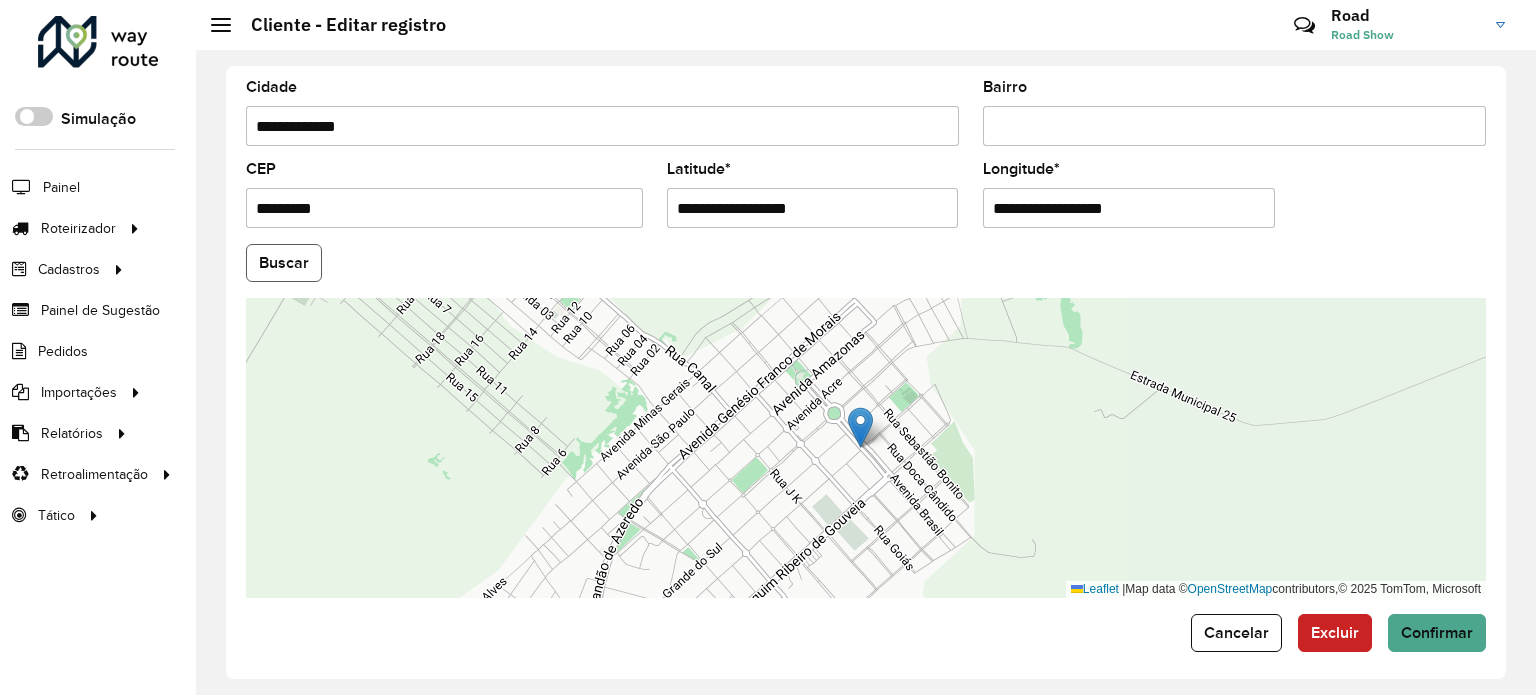 click on "Buscar" 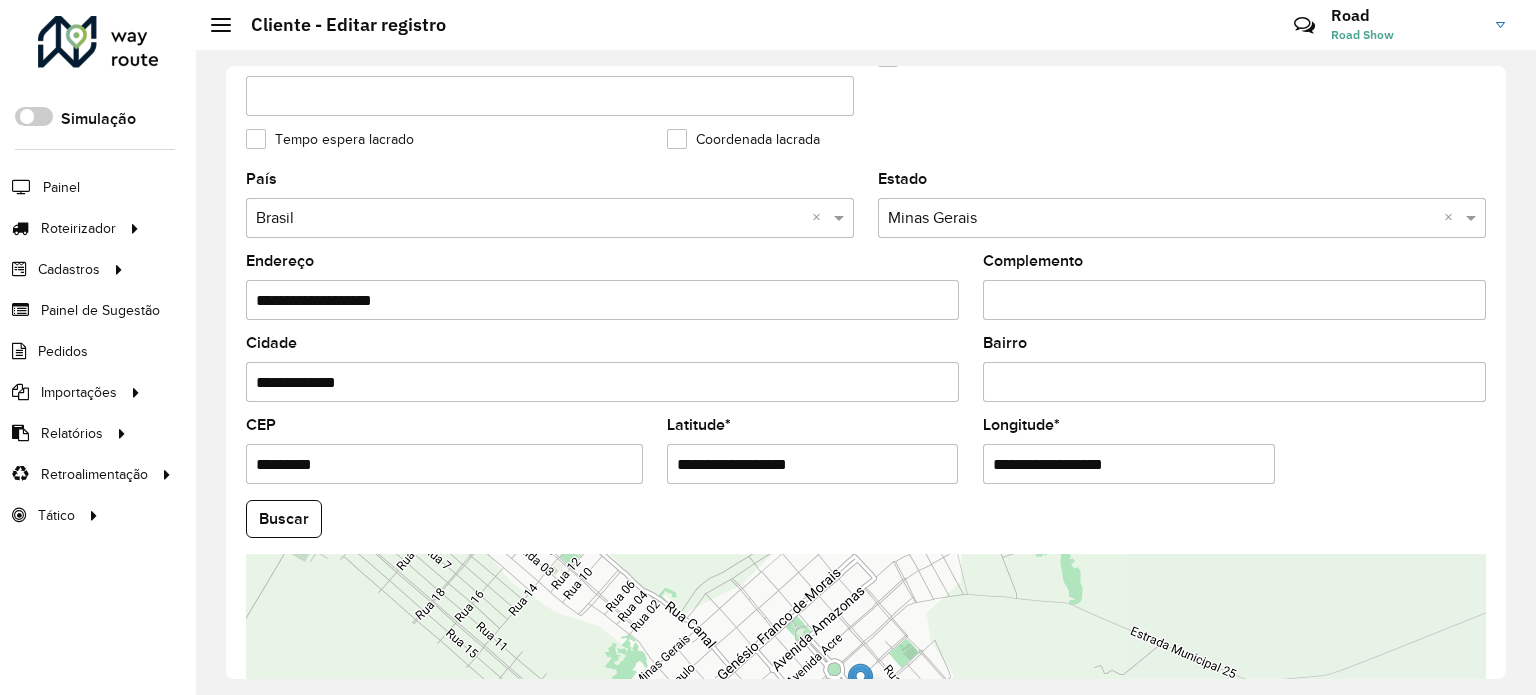 scroll, scrollTop: 484, scrollLeft: 0, axis: vertical 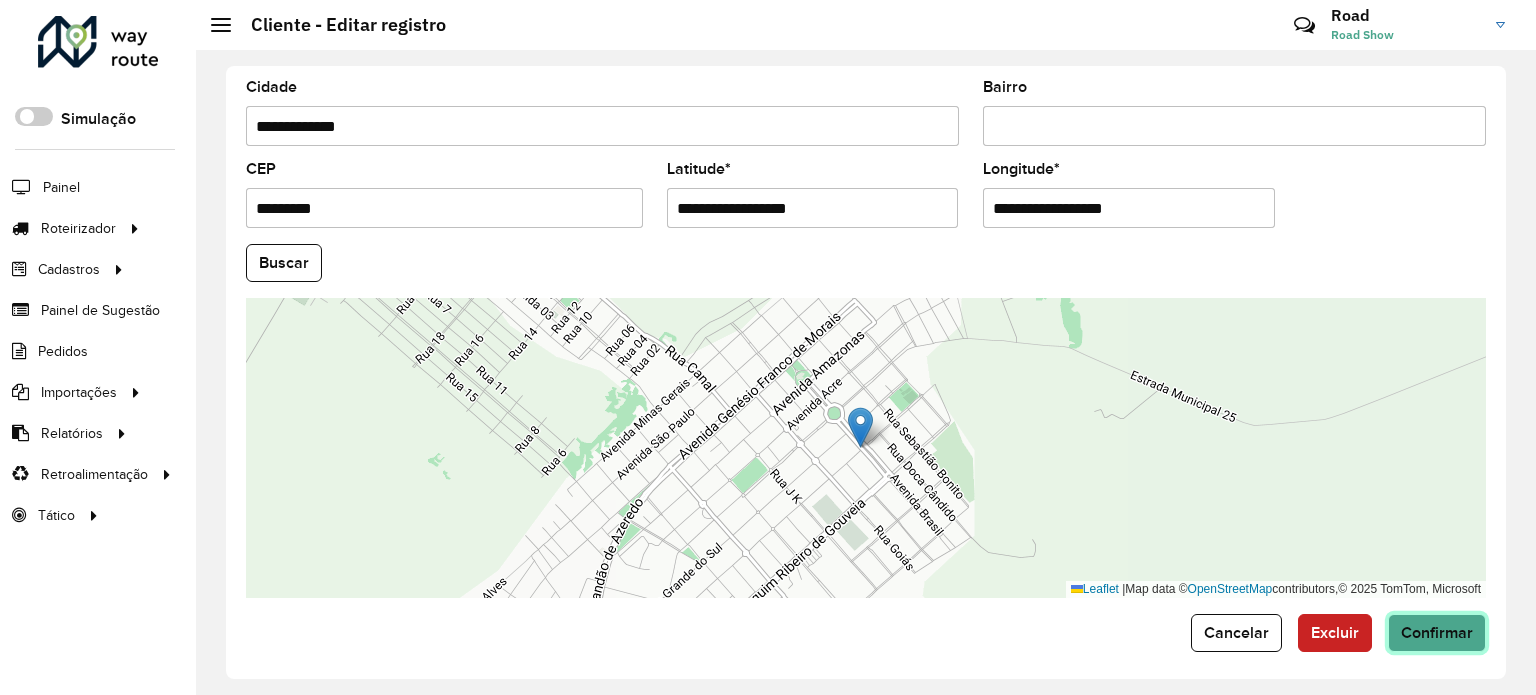 drag, startPoint x: 1436, startPoint y: 636, endPoint x: 1406, endPoint y: 611, distance: 39.051247 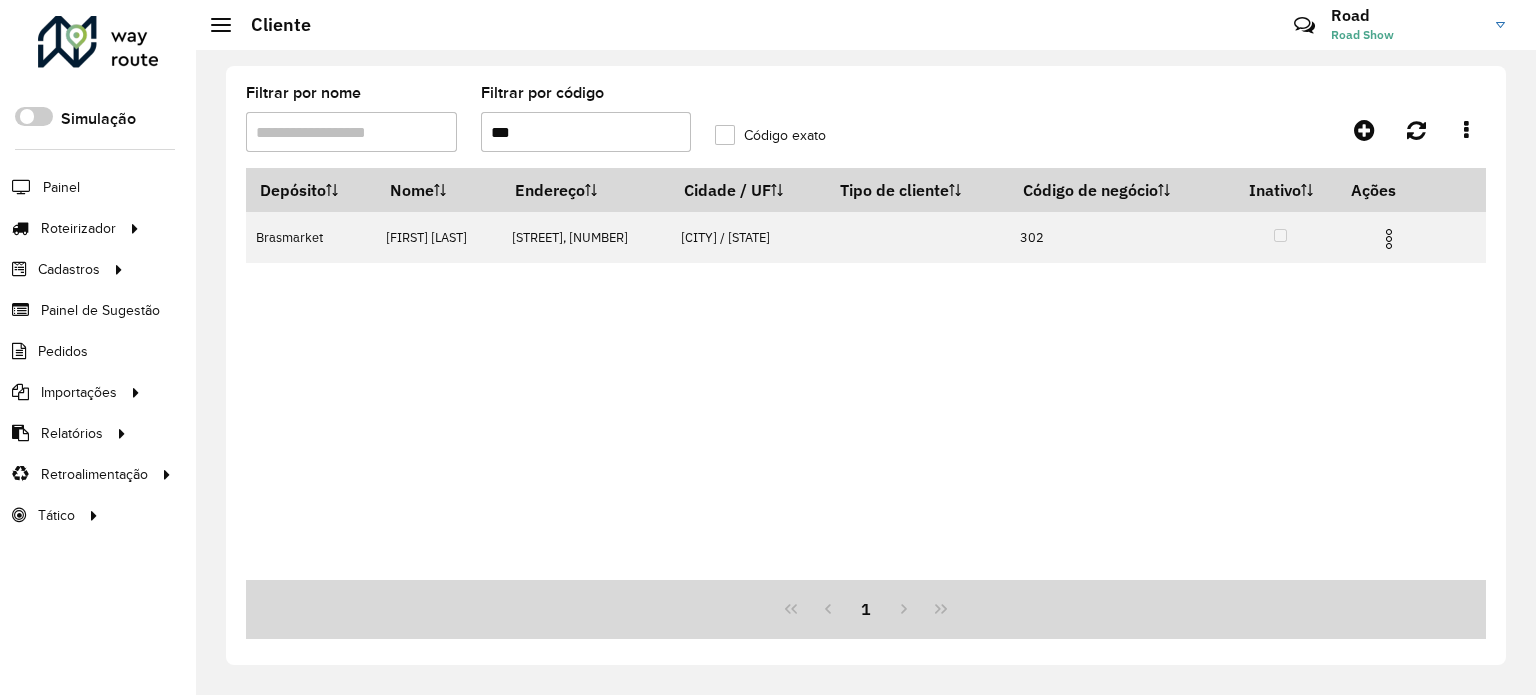 drag, startPoint x: 504, startPoint y: 127, endPoint x: 243, endPoint y: 135, distance: 261.1226 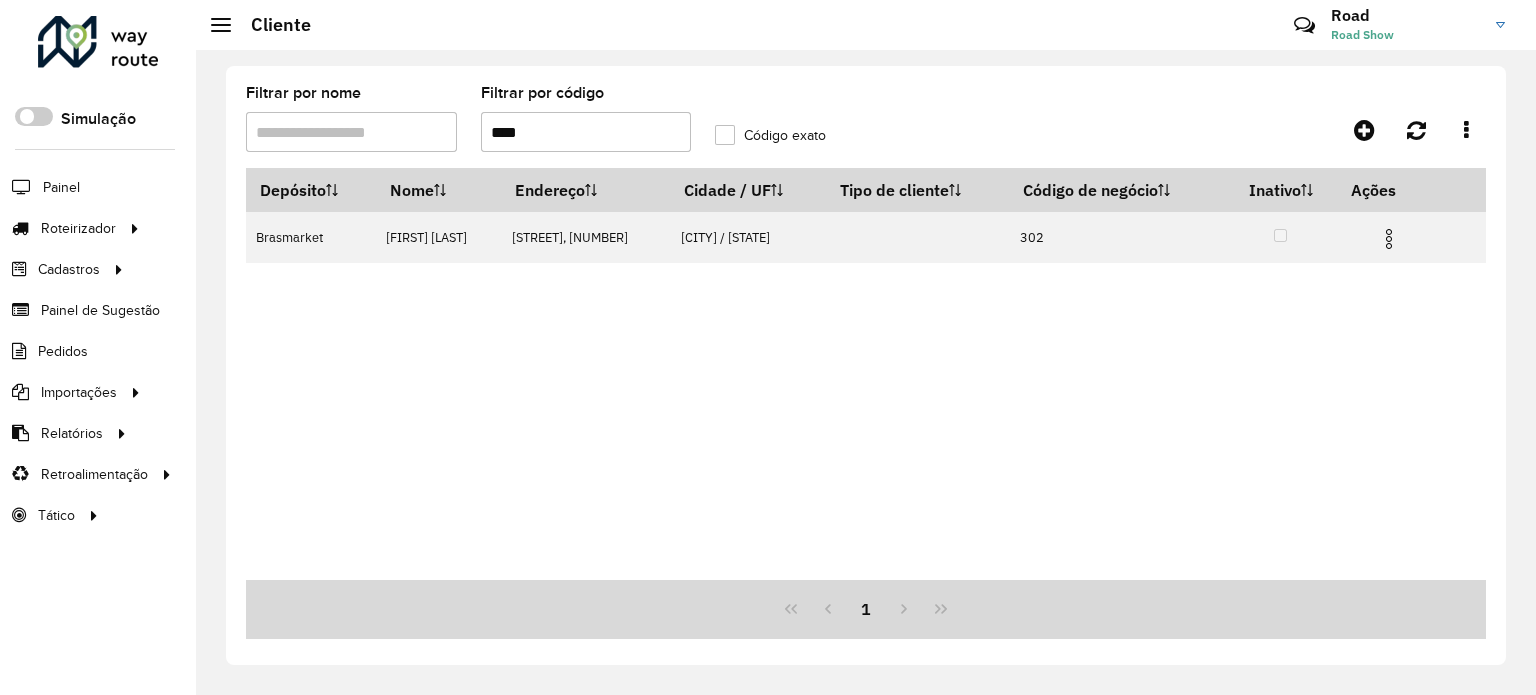 type on "****" 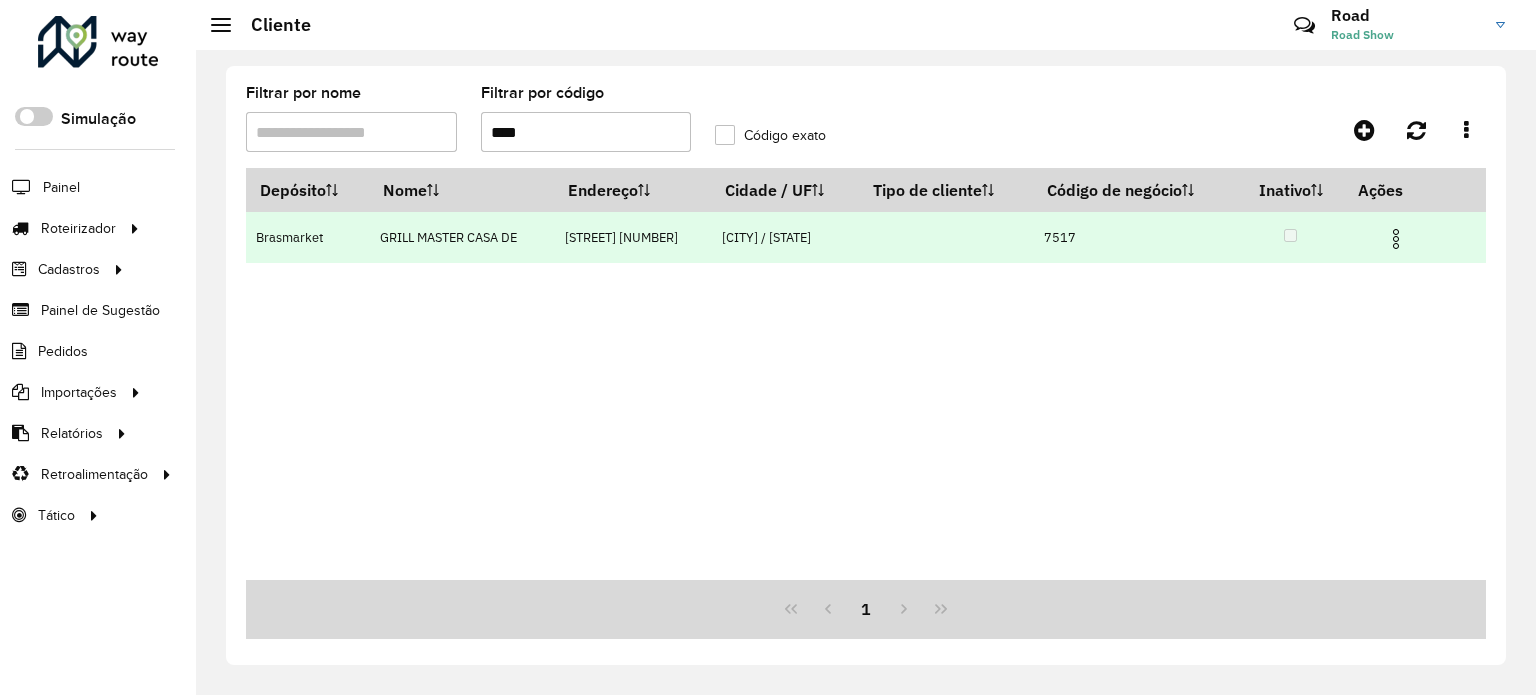 click at bounding box center (1396, 239) 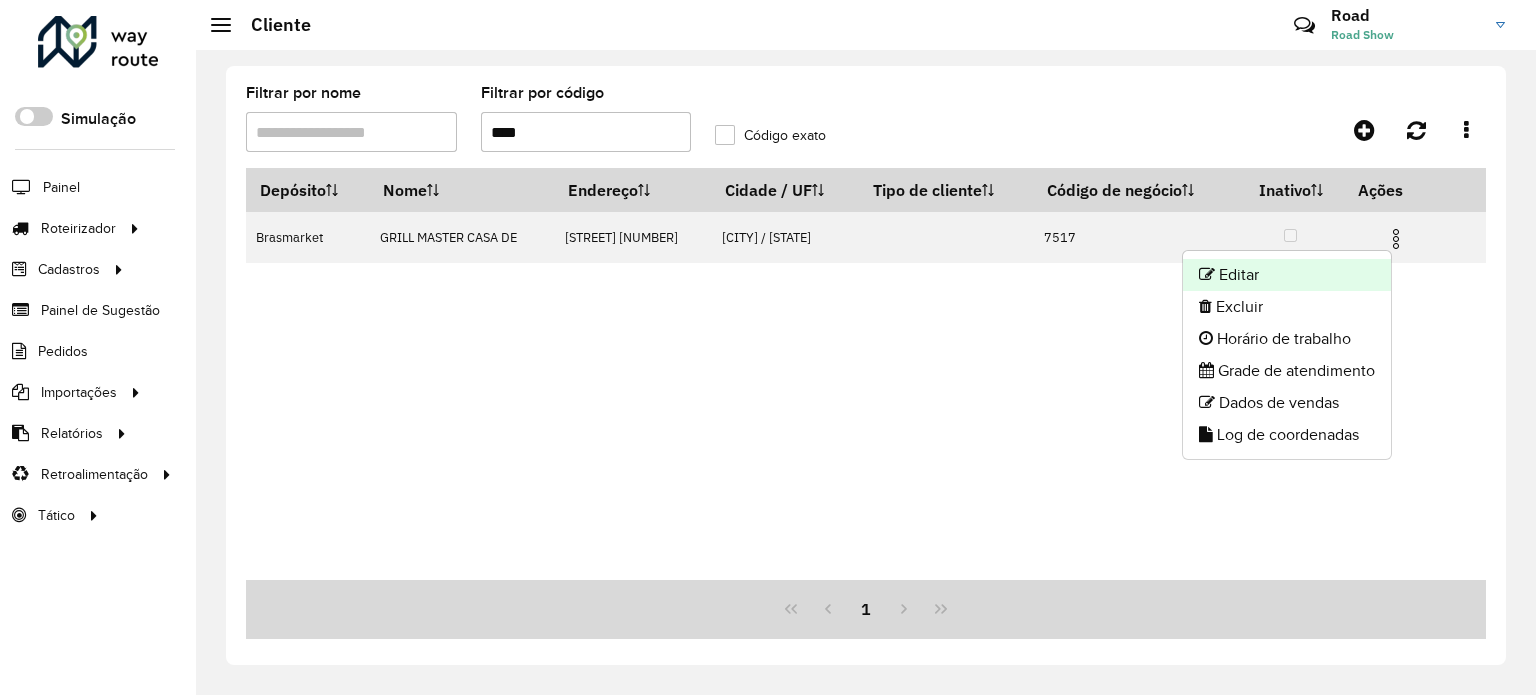 click on "Editar" 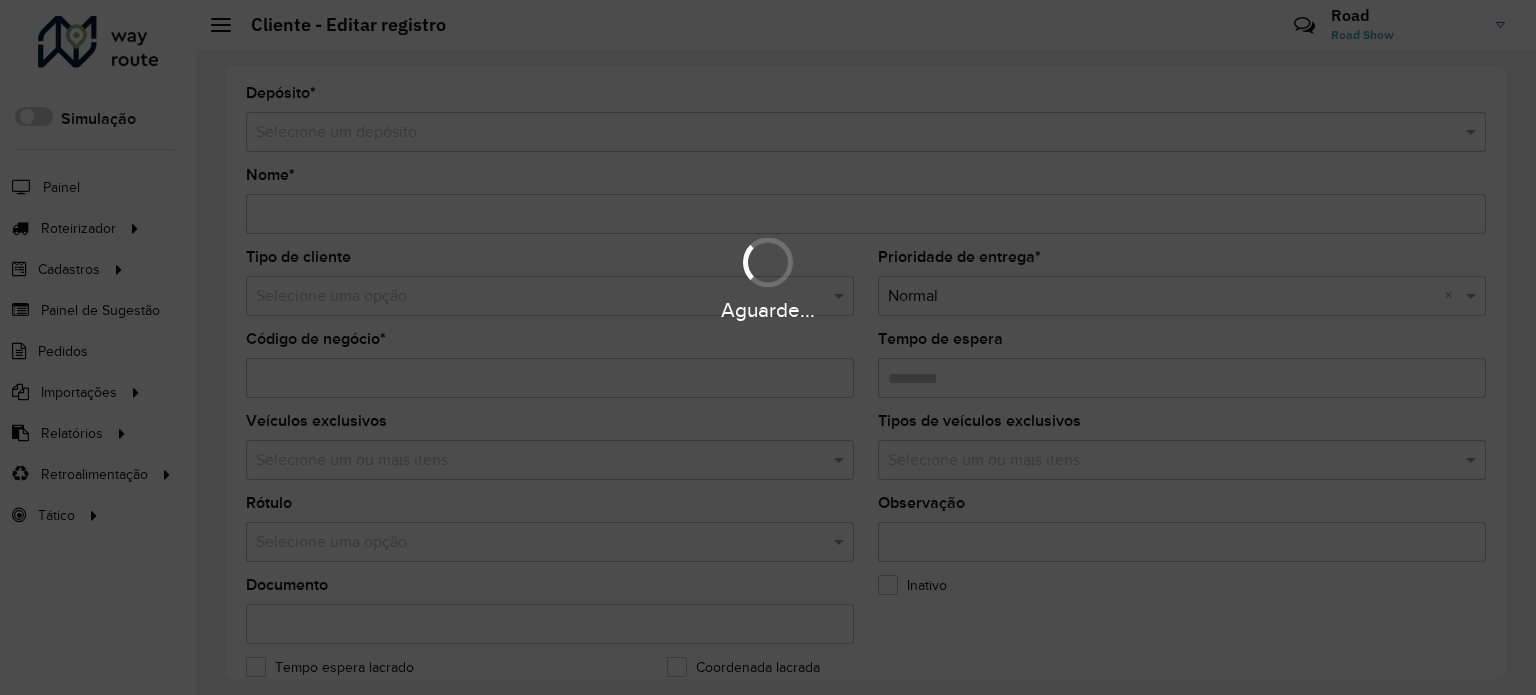 type on "**********" 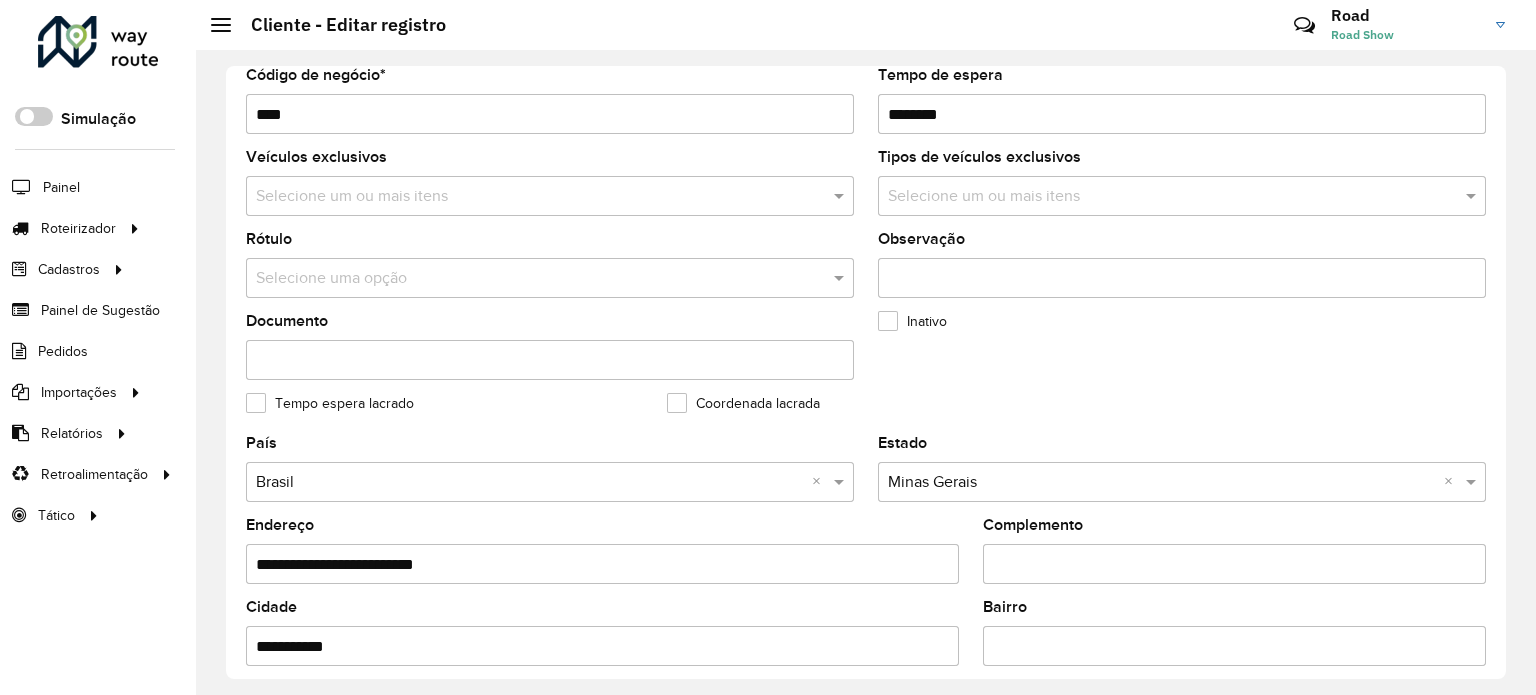 scroll, scrollTop: 500, scrollLeft: 0, axis: vertical 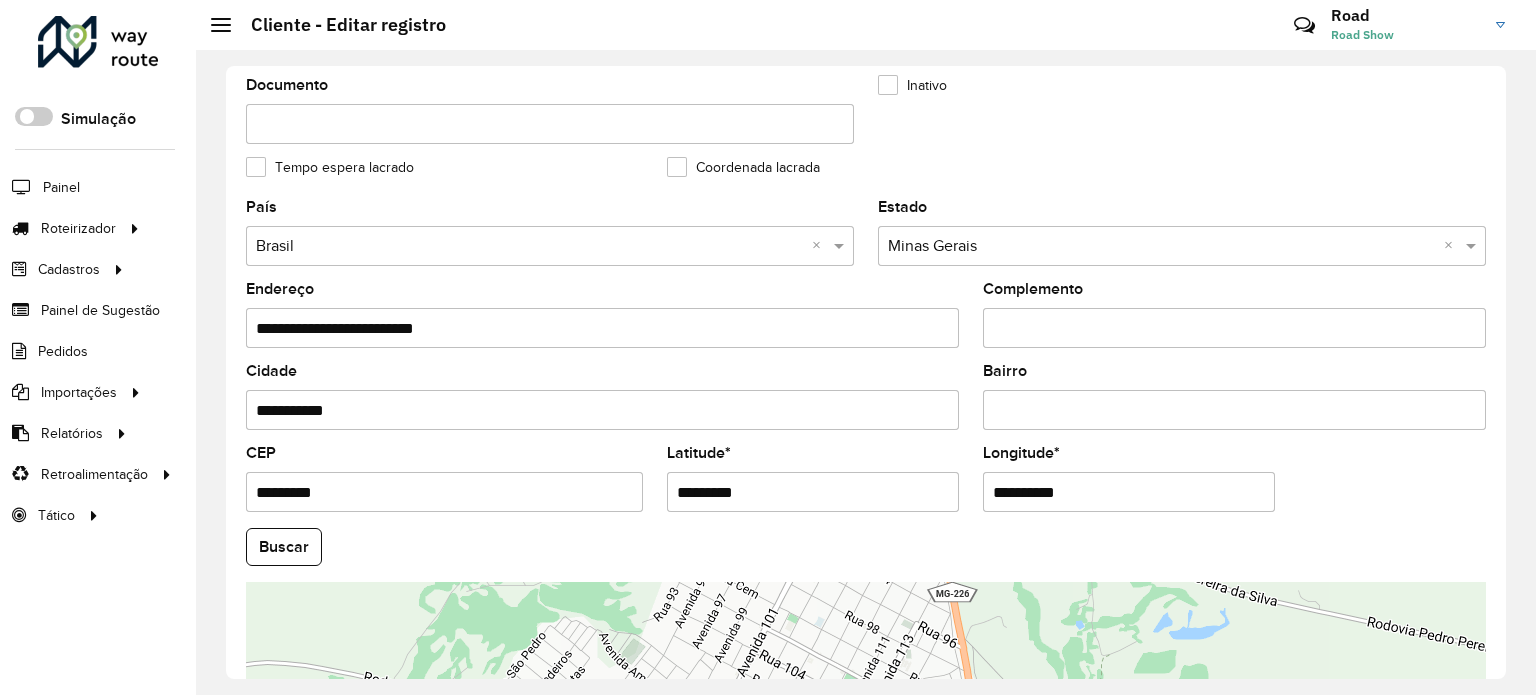 drag, startPoint x: 729, startPoint y: 485, endPoint x: 548, endPoint y: 491, distance: 181.09943 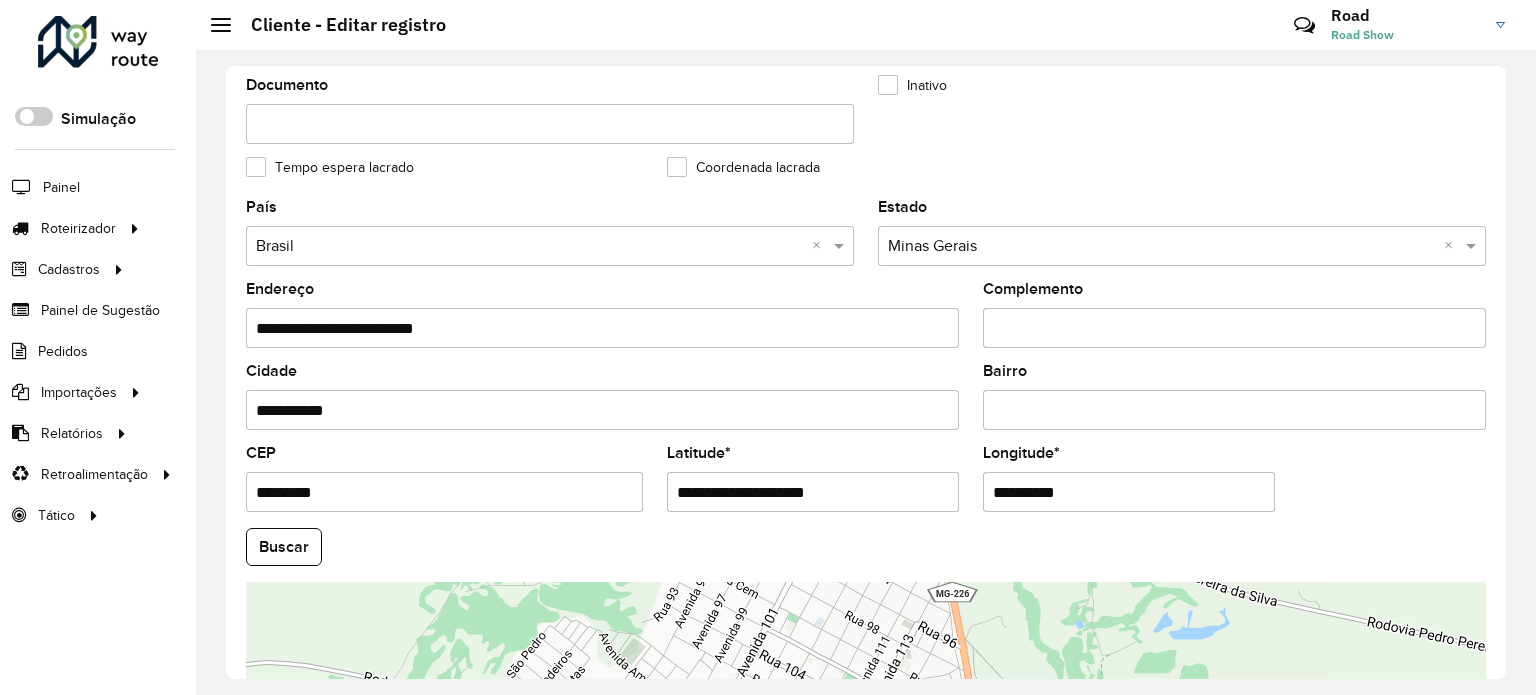 drag, startPoint x: 756, startPoint y: 486, endPoint x: 958, endPoint y: 492, distance: 202.0891 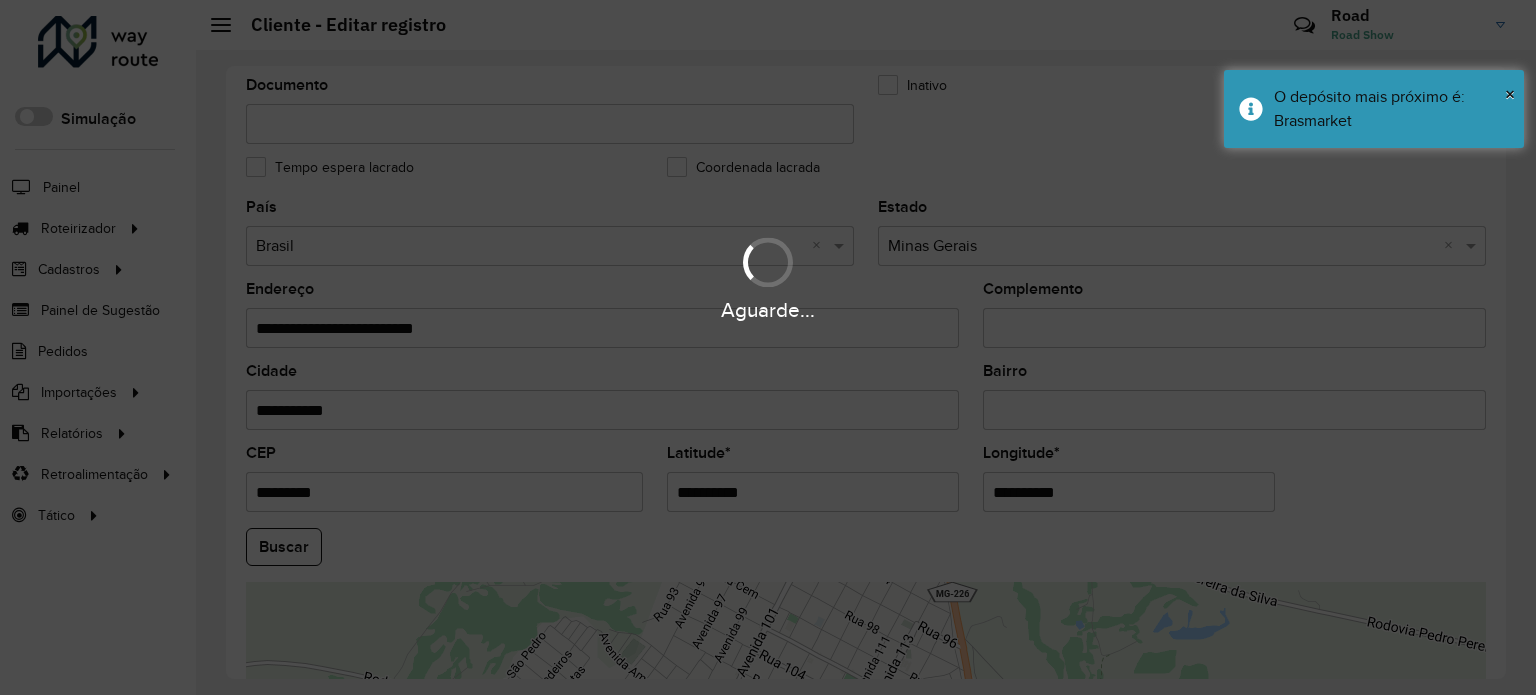 drag, startPoint x: 1070, startPoint y: 483, endPoint x: 964, endPoint y: 484, distance: 106.004715 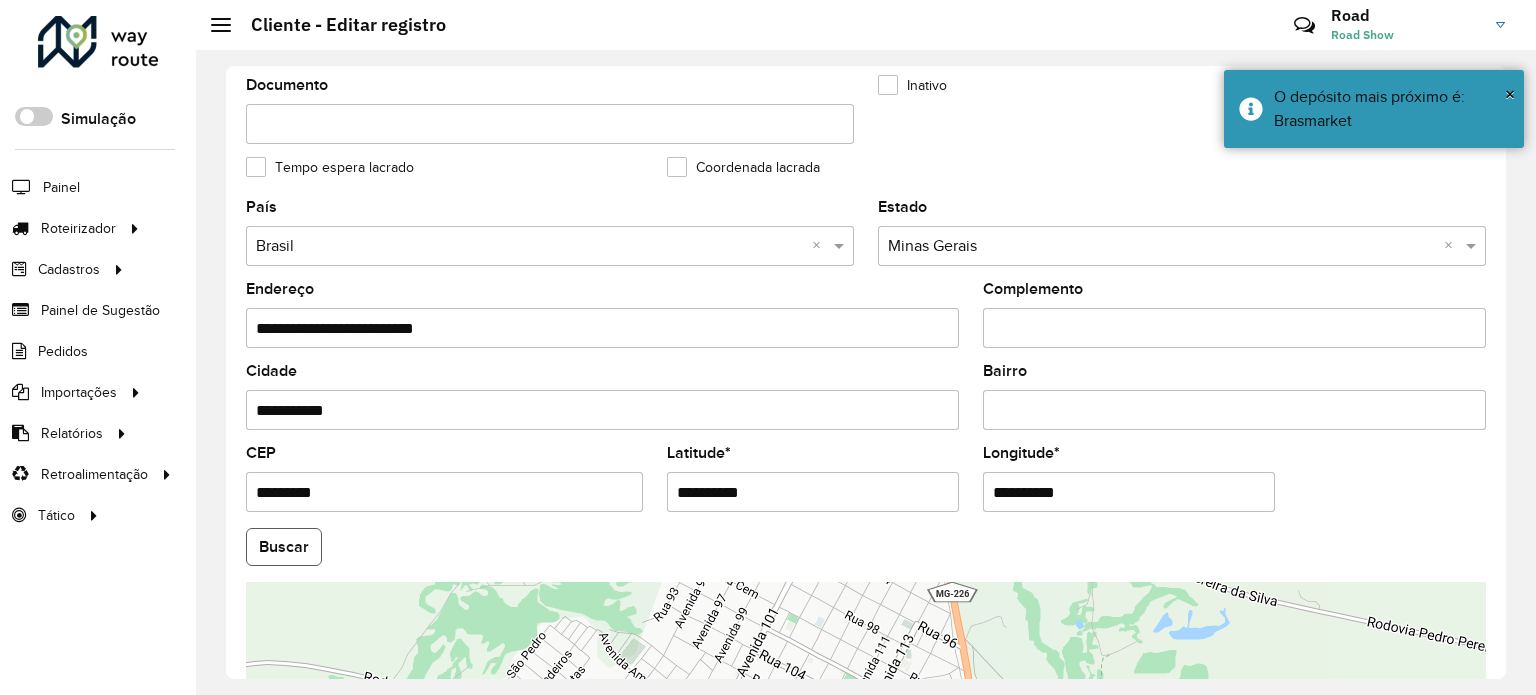 click on "Buscar" 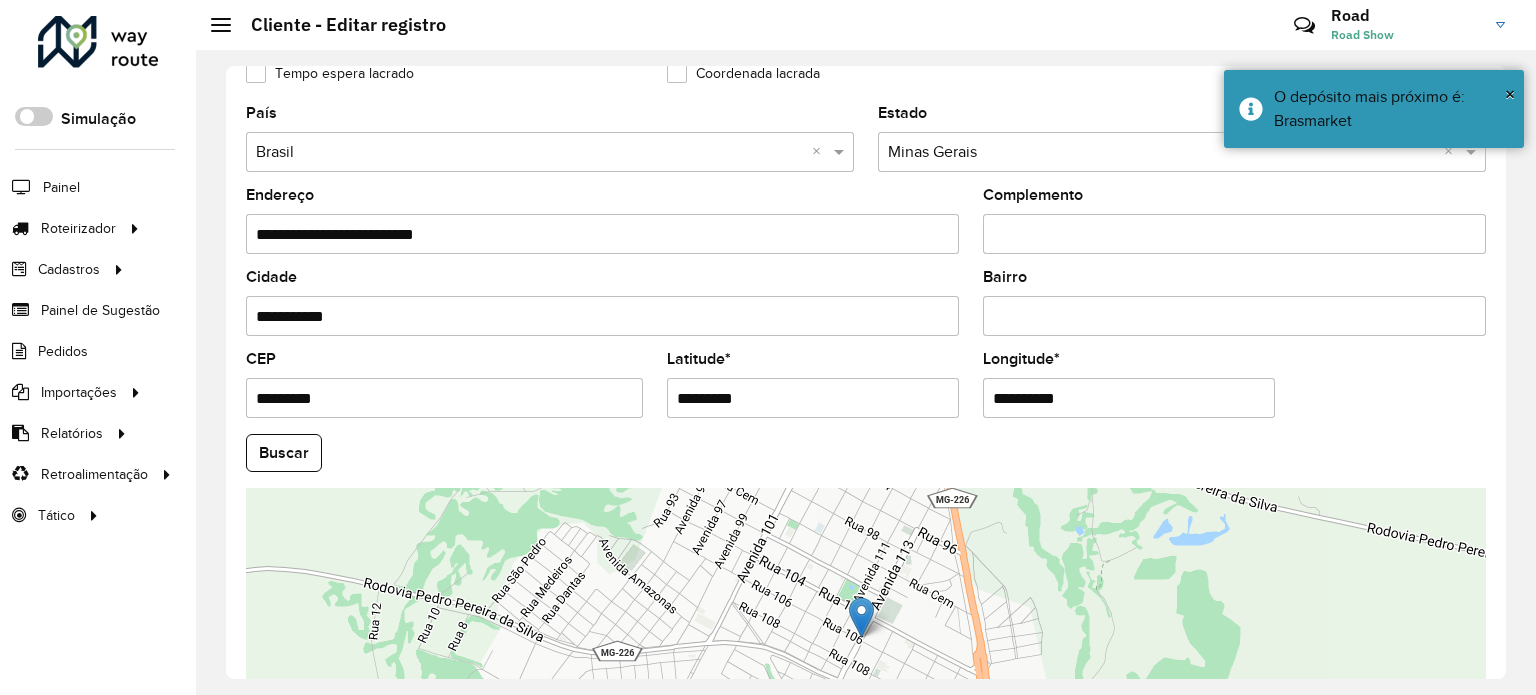 scroll, scrollTop: 784, scrollLeft: 0, axis: vertical 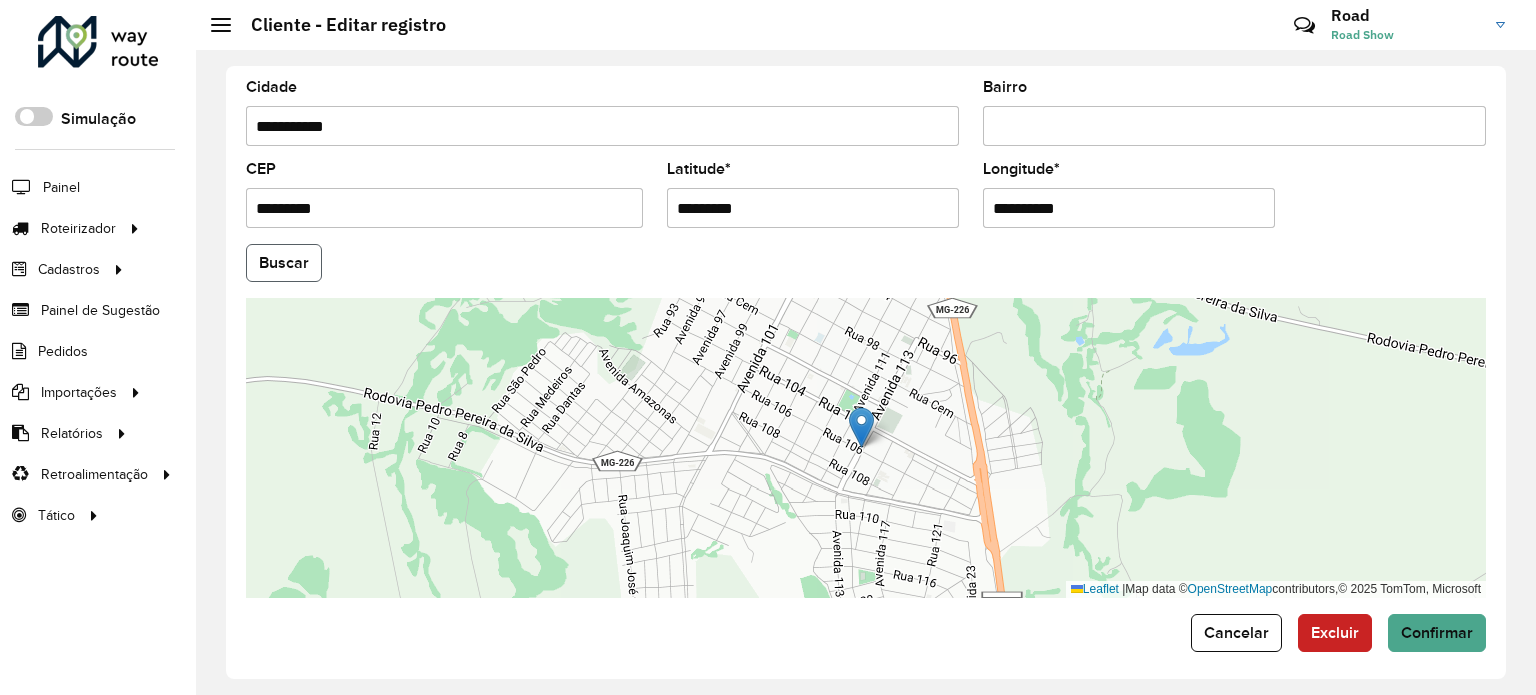 click on "Buscar" 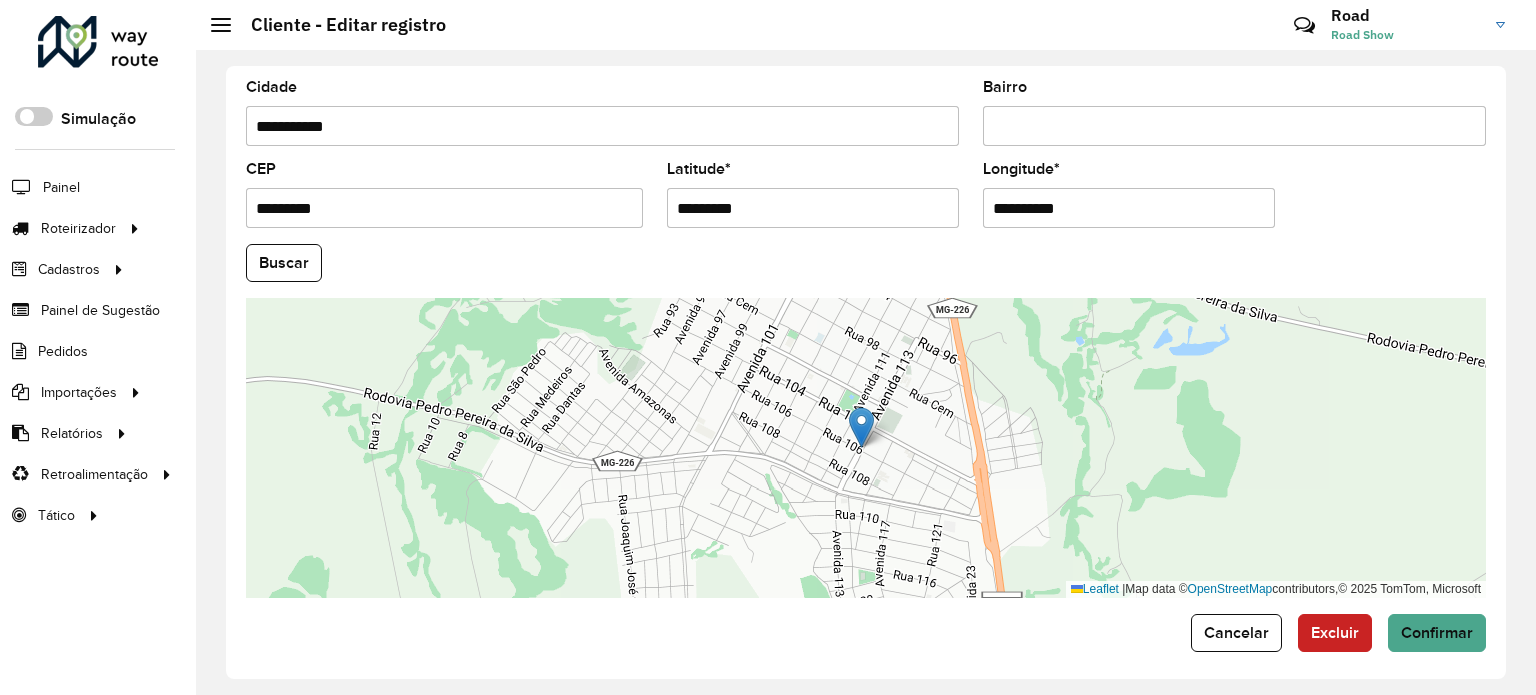drag, startPoint x: 752, startPoint y: 211, endPoint x: 588, endPoint y: 204, distance: 164.14932 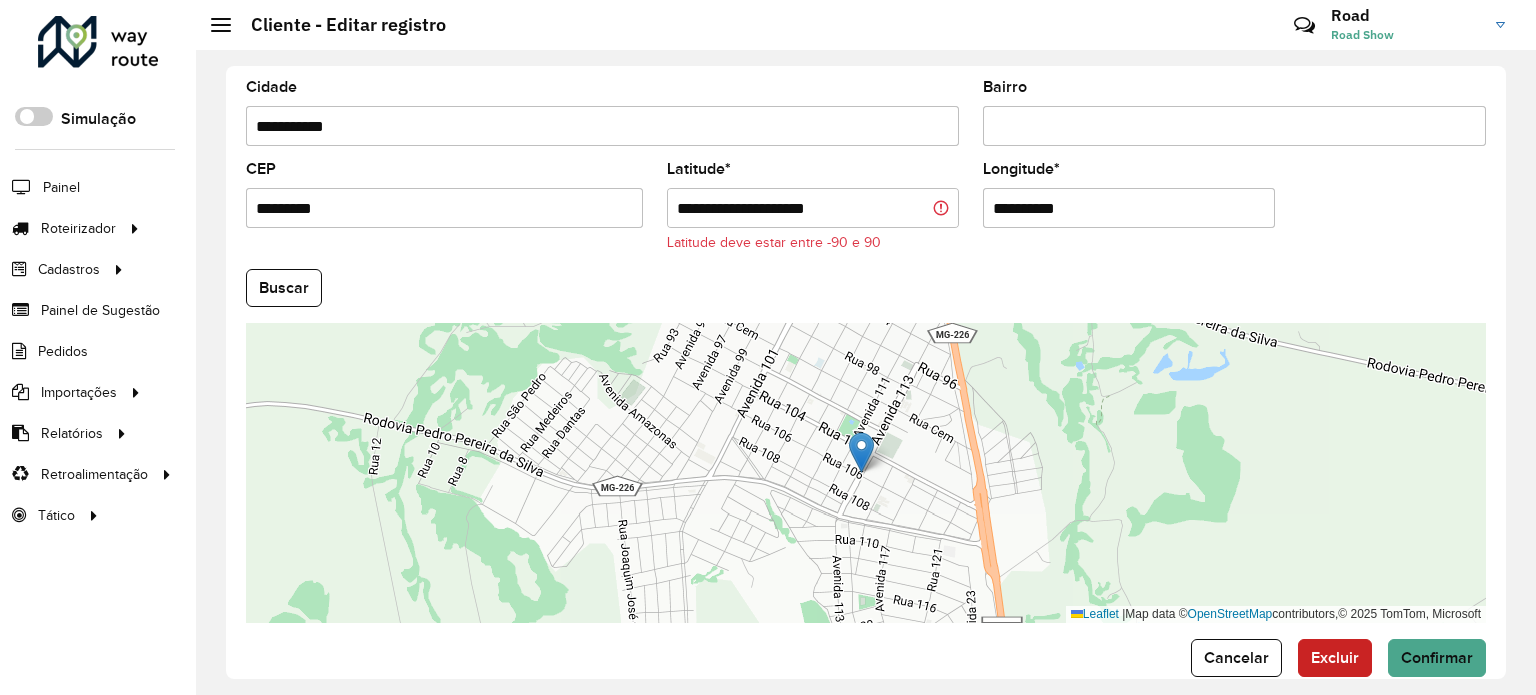 drag, startPoint x: 757, startPoint y: 202, endPoint x: 948, endPoint y: 211, distance: 191.21193 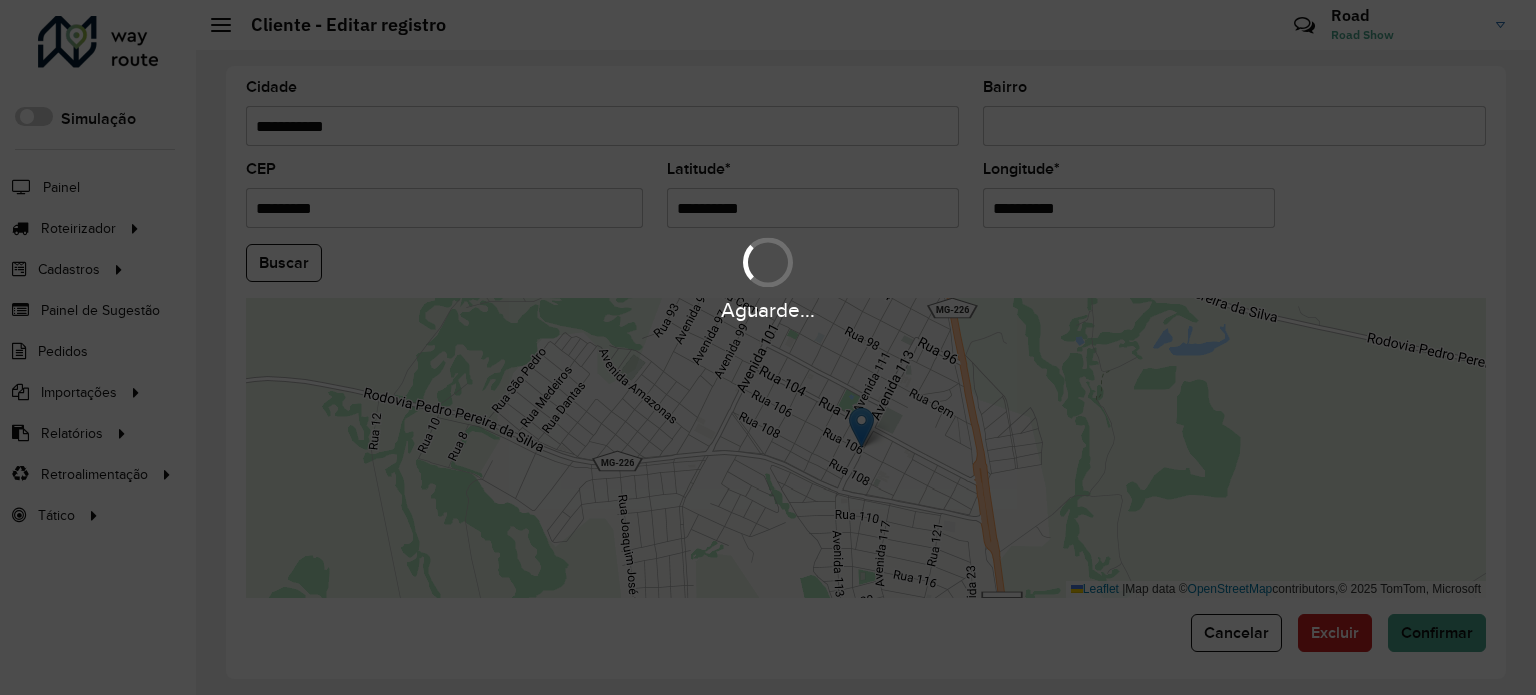 drag, startPoint x: 1113, startPoint y: 200, endPoint x: 612, endPoint y: 169, distance: 501.95816 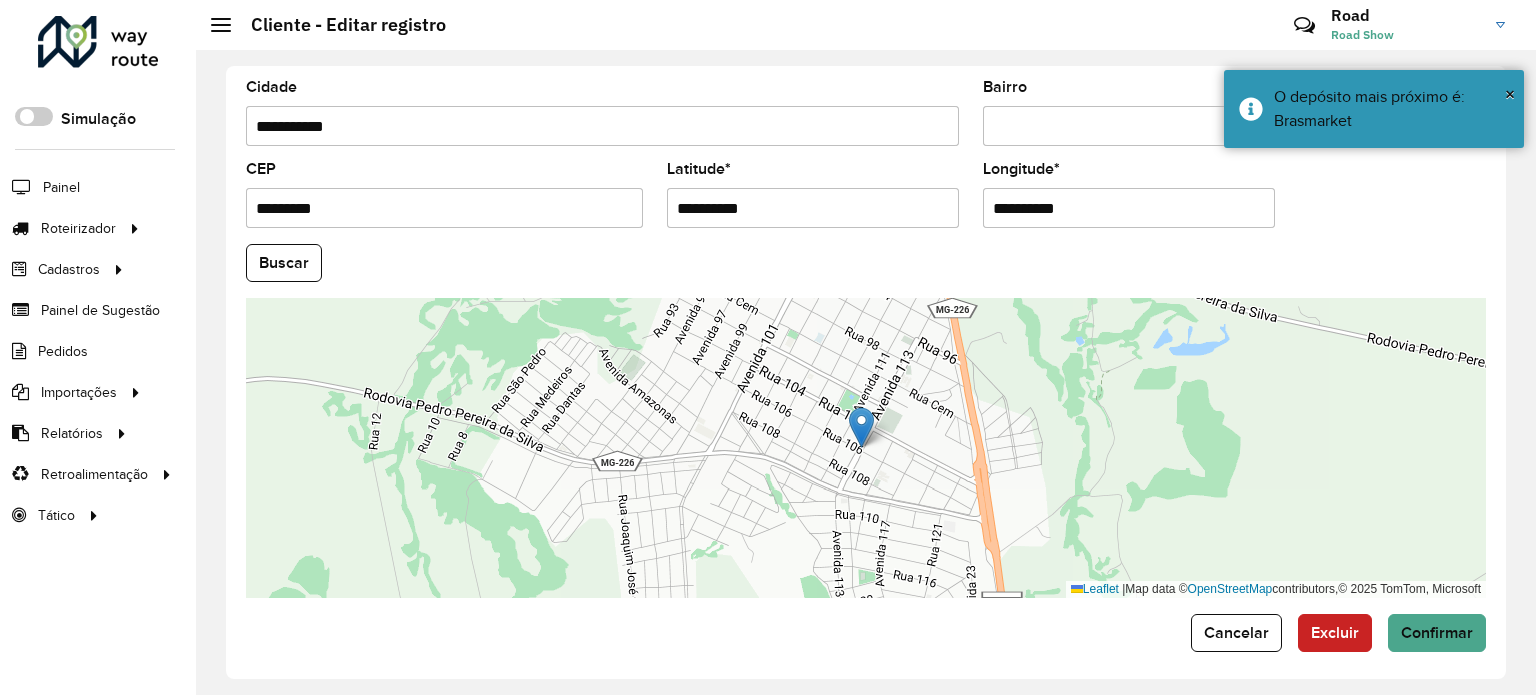 drag, startPoint x: 286, startPoint y: 272, endPoint x: 285, endPoint y: 262, distance: 10.049875 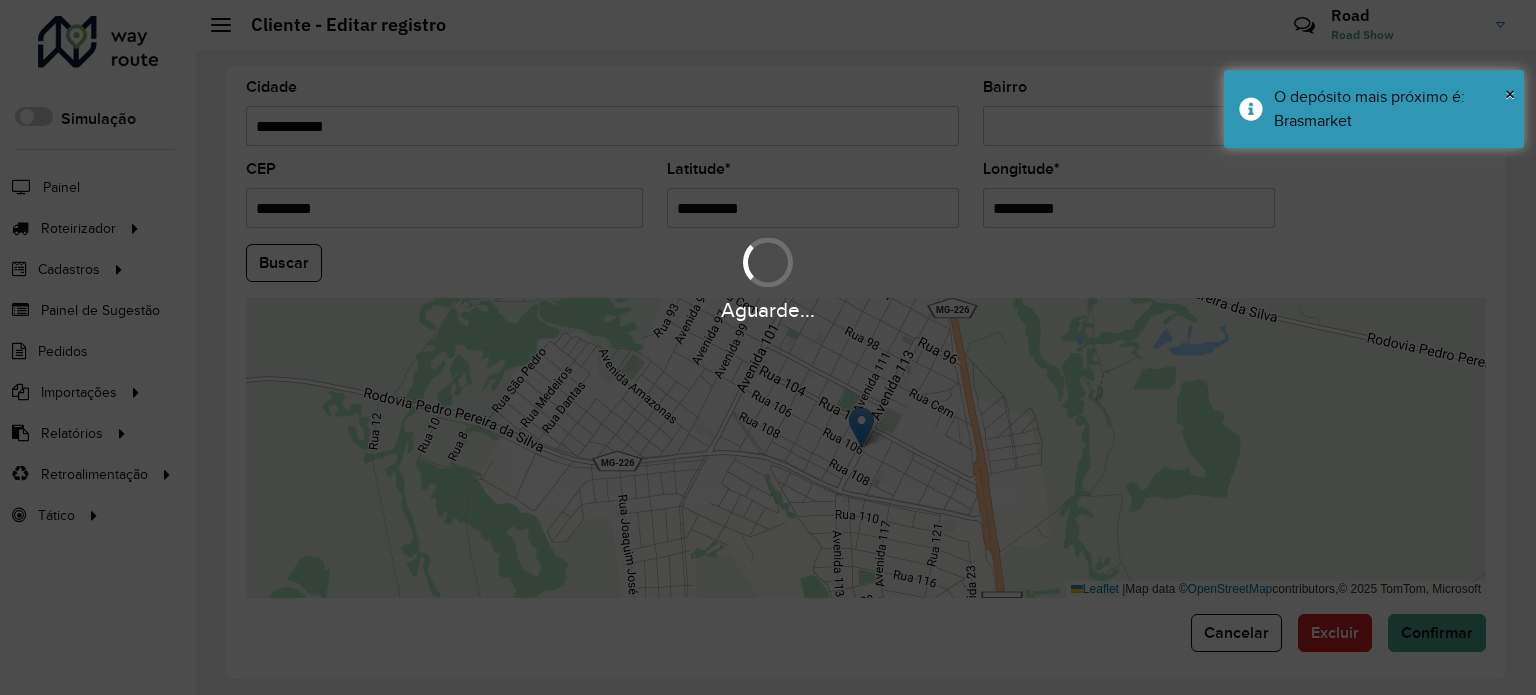 type on "*********" 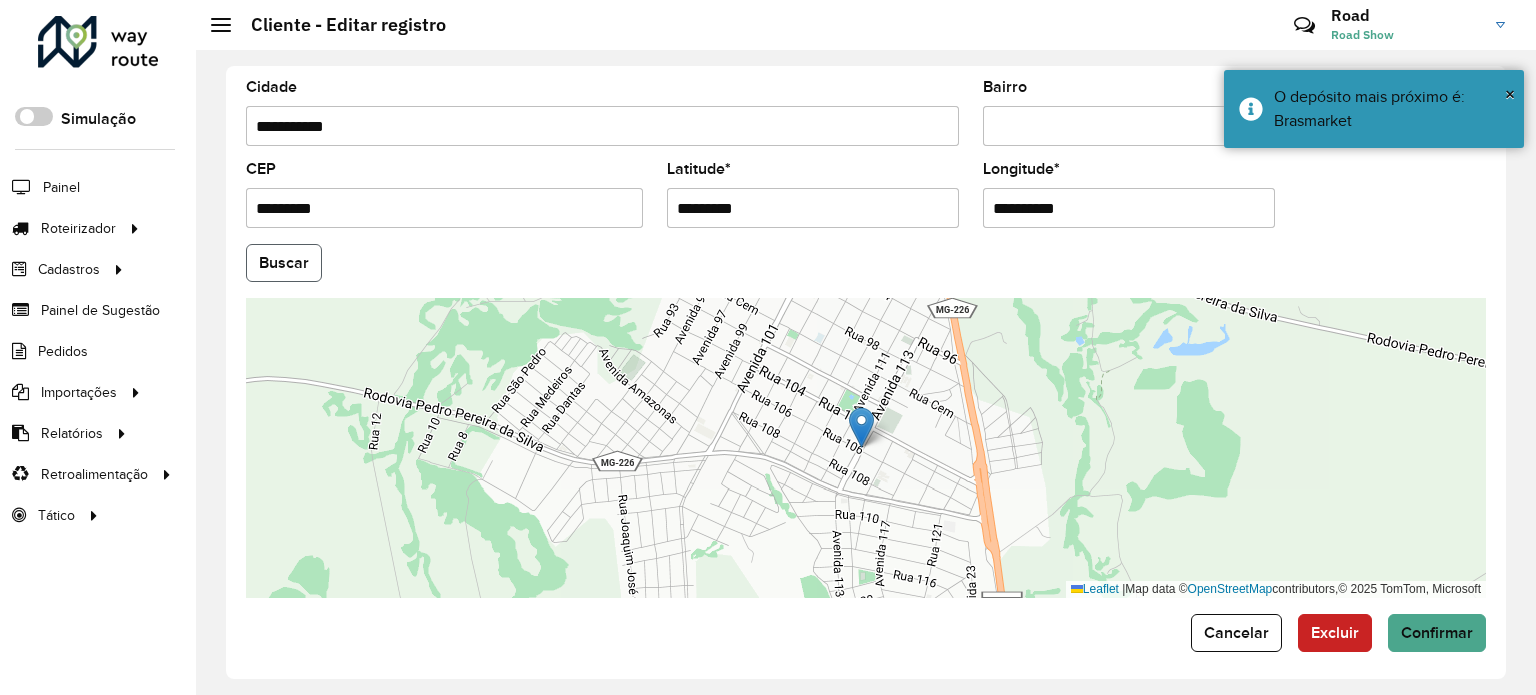 click on "Buscar" 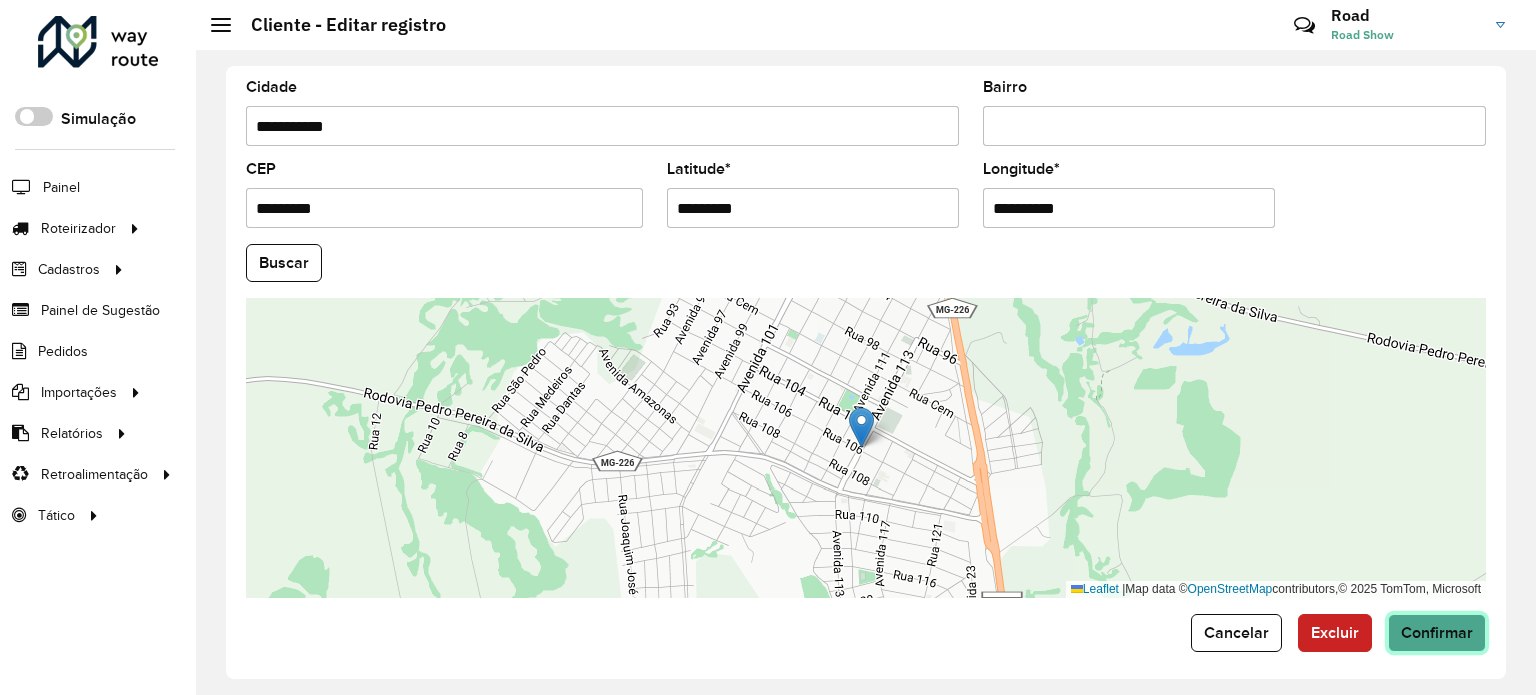 click on "Confirmar" 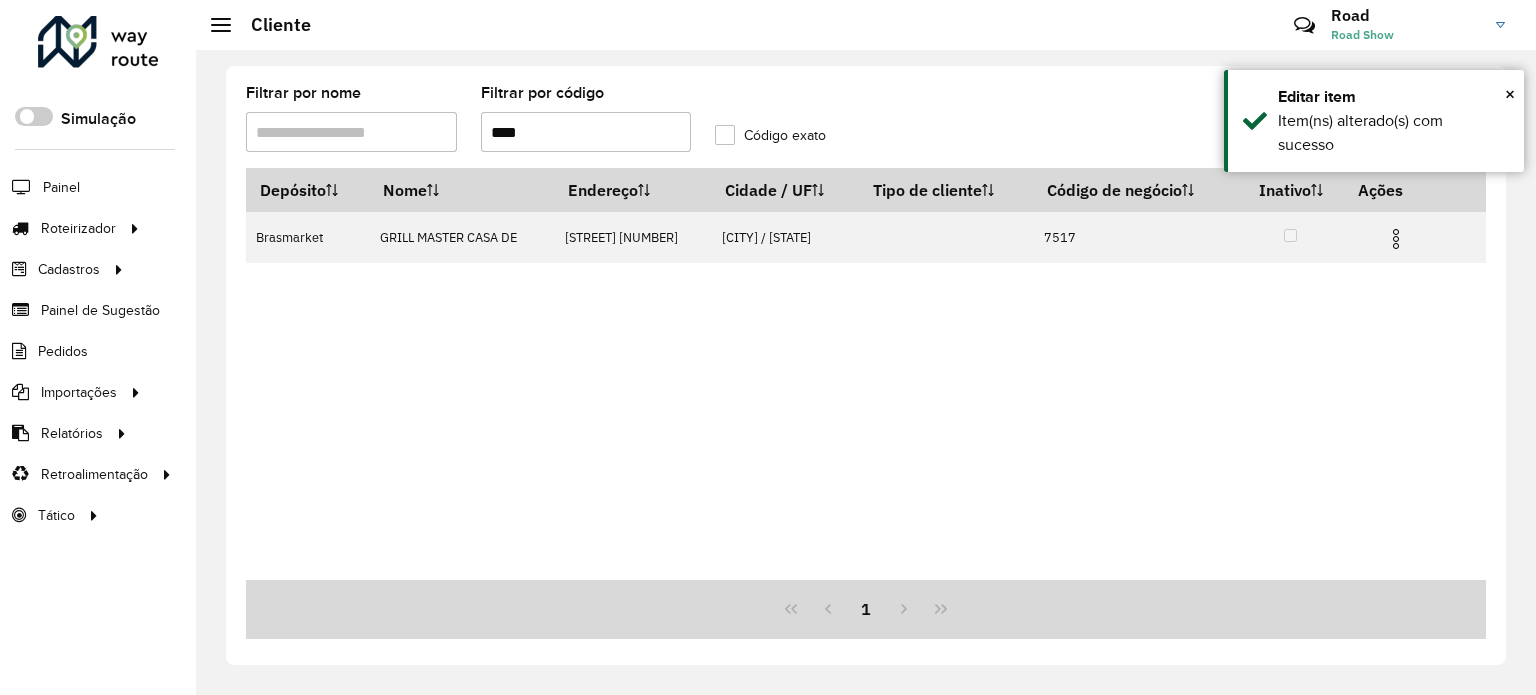 drag, startPoint x: 531, startPoint y: 120, endPoint x: 380, endPoint y: 102, distance: 152.06906 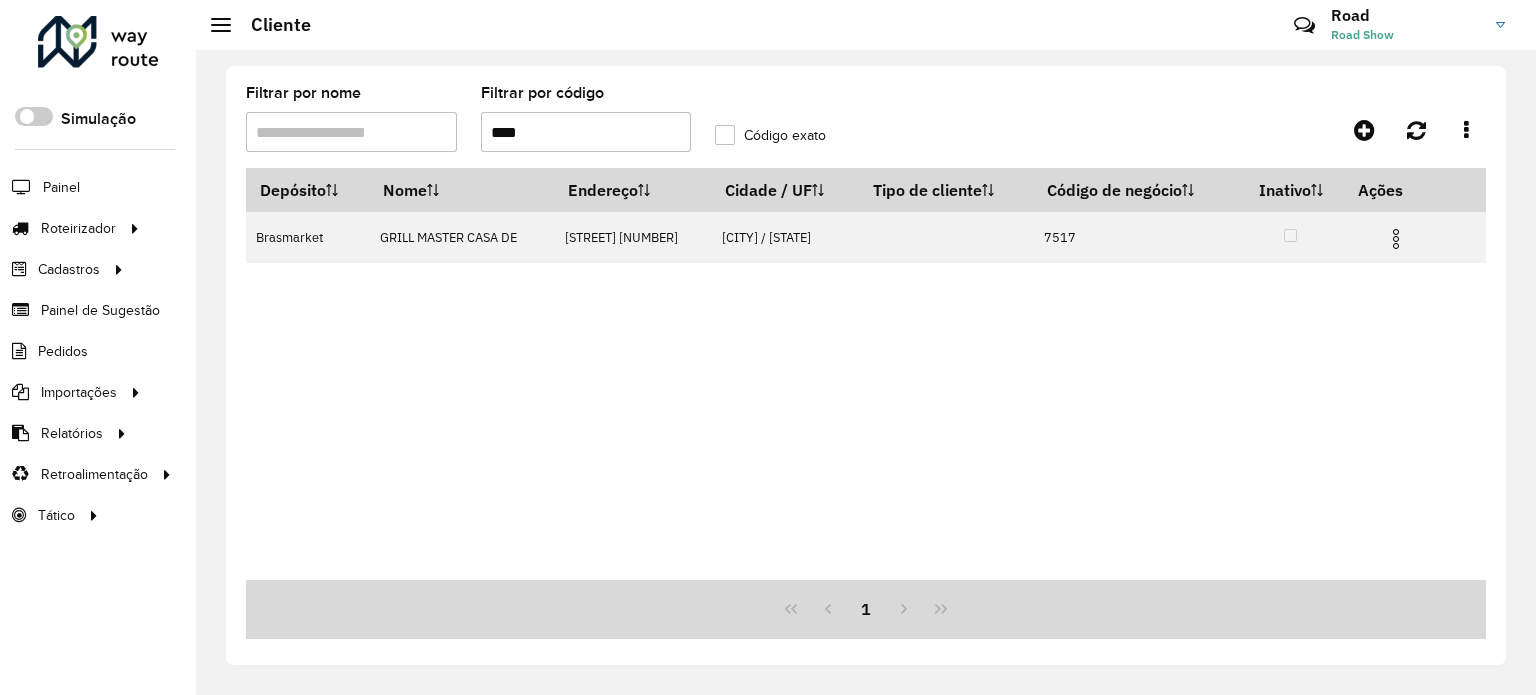 type on "****" 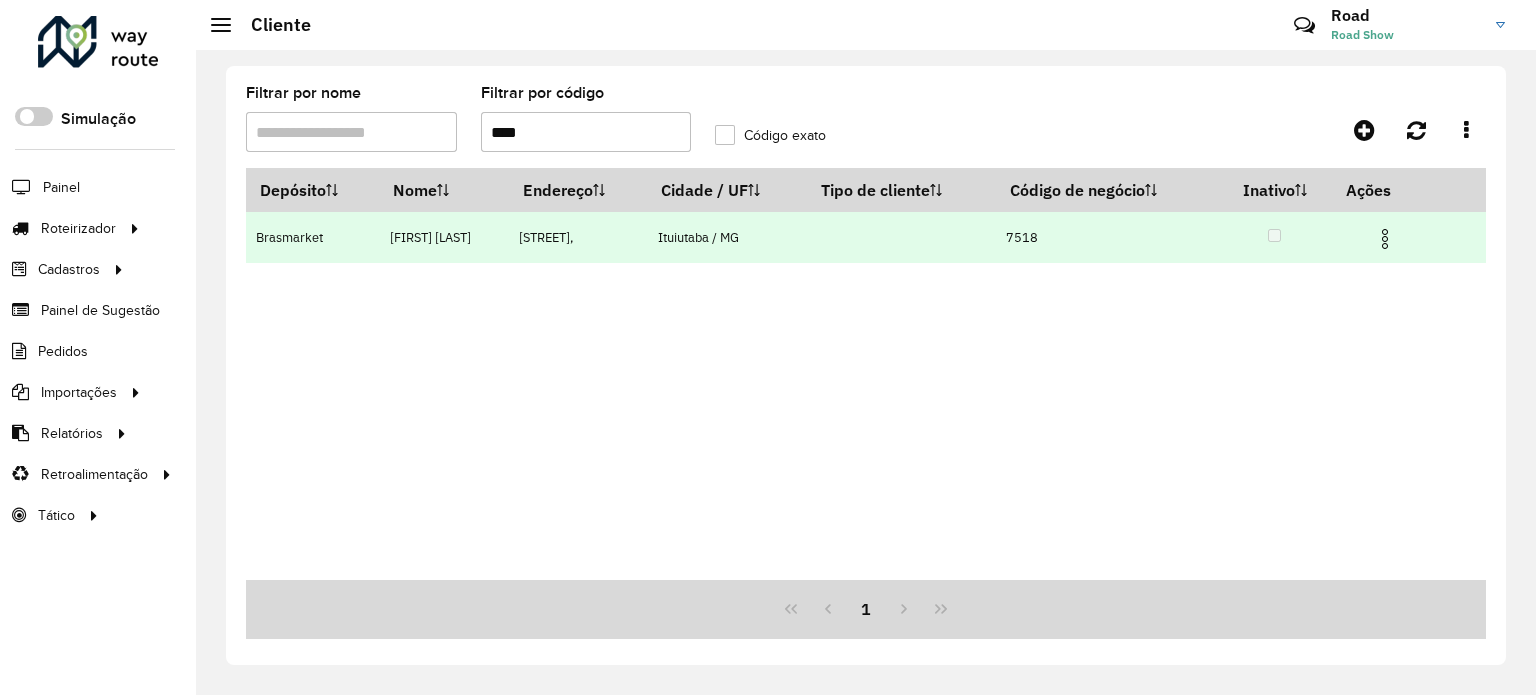 click at bounding box center [1385, 239] 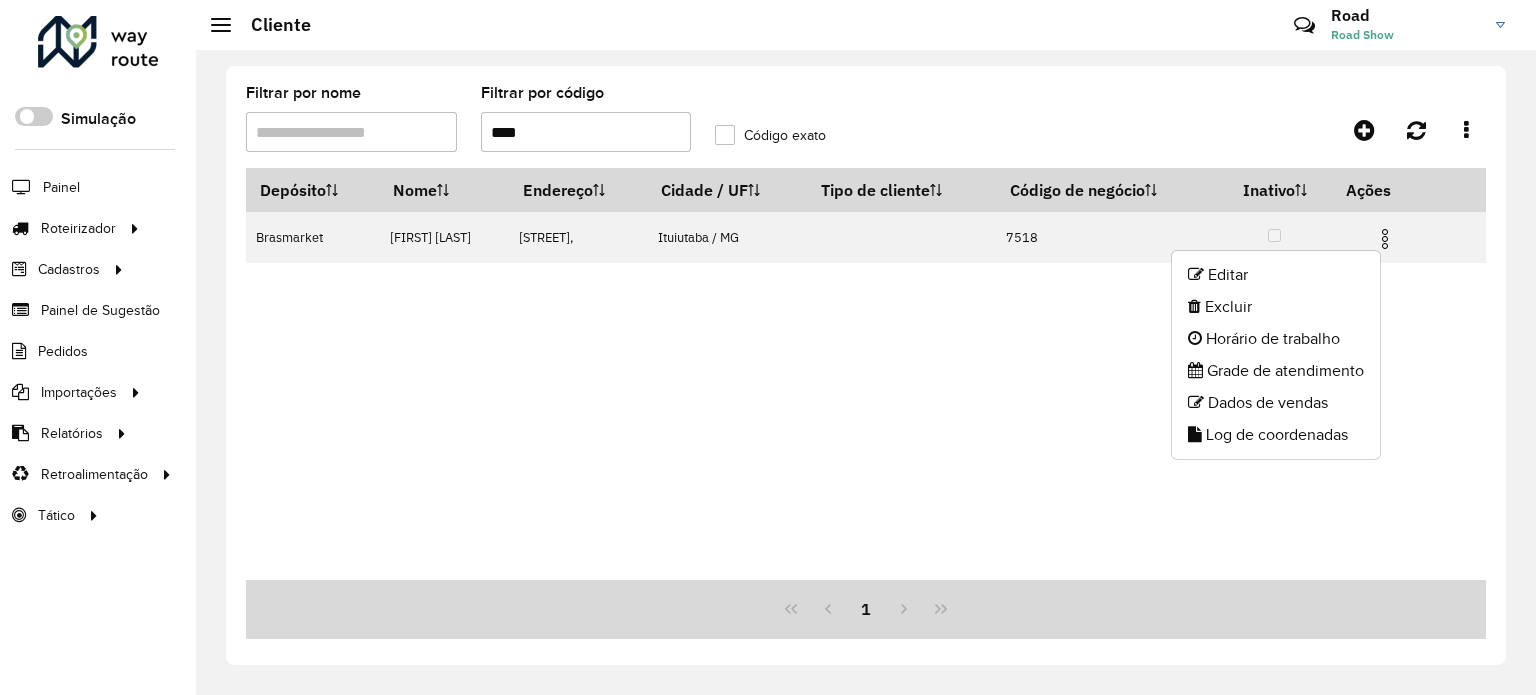 click on "Editar" 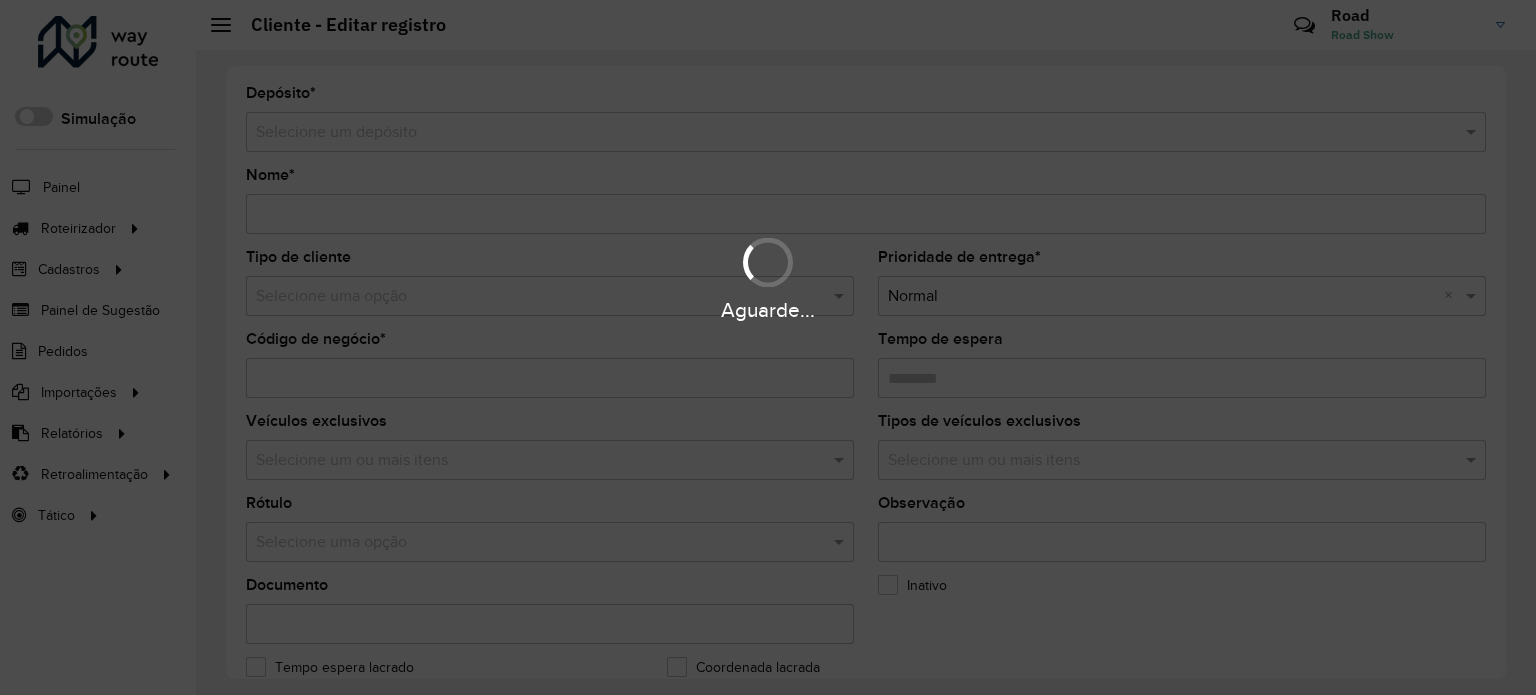 type on "**********" 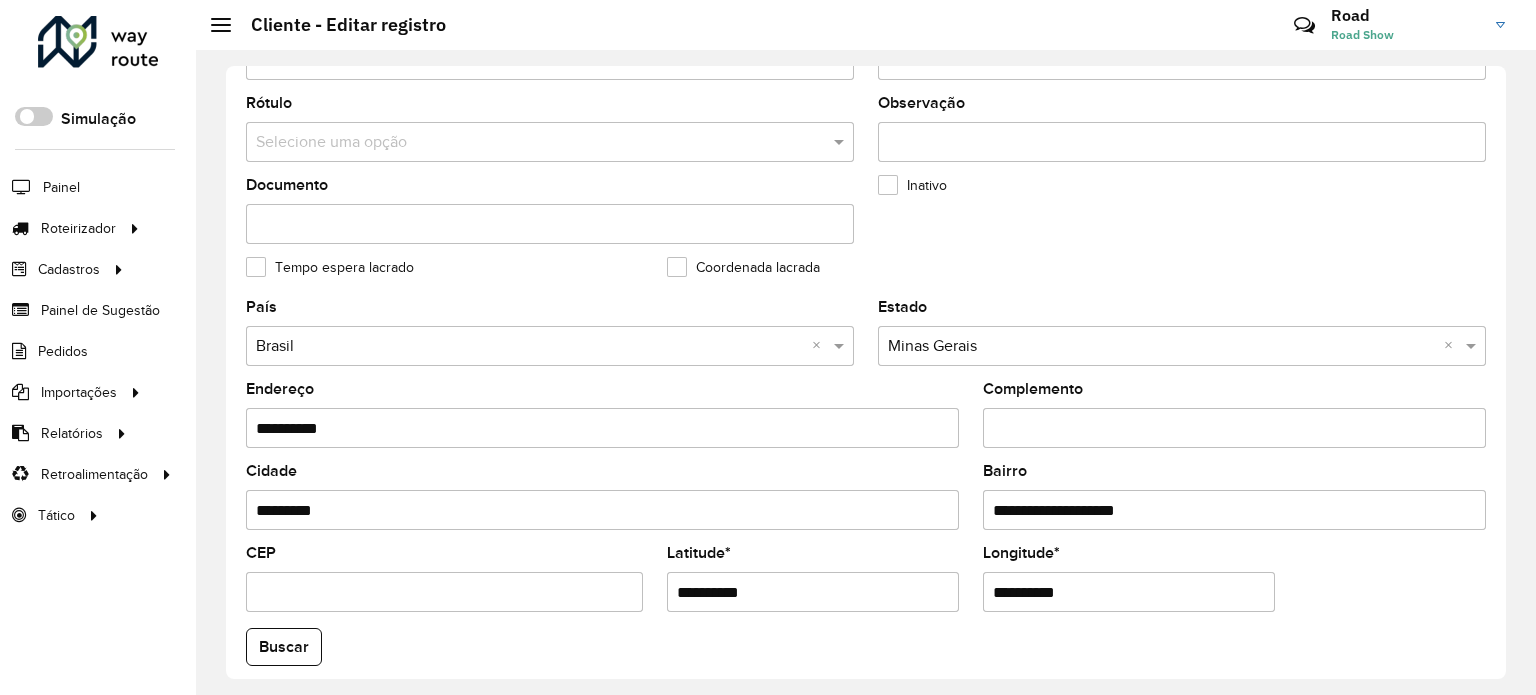 scroll, scrollTop: 784, scrollLeft: 0, axis: vertical 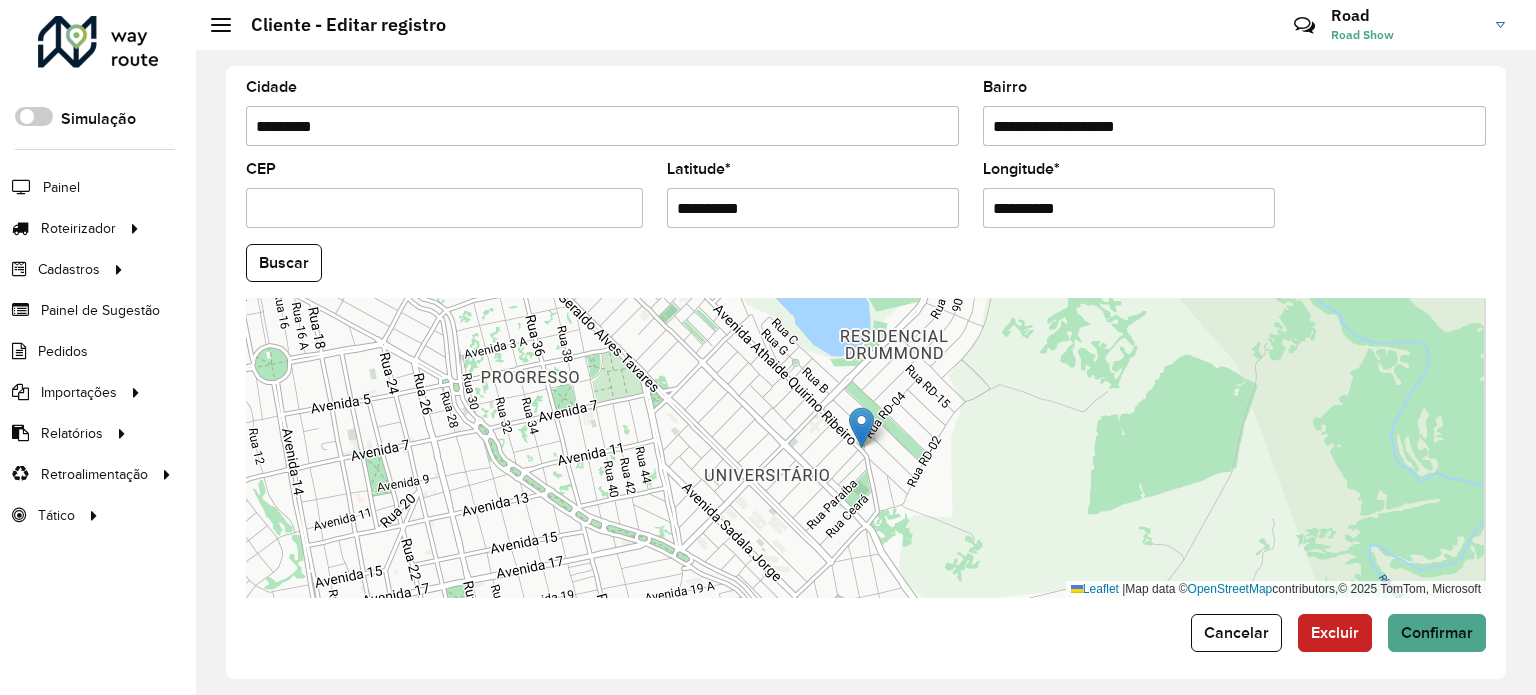 drag, startPoint x: 768, startPoint y: 197, endPoint x: 404, endPoint y: 198, distance: 364.00137 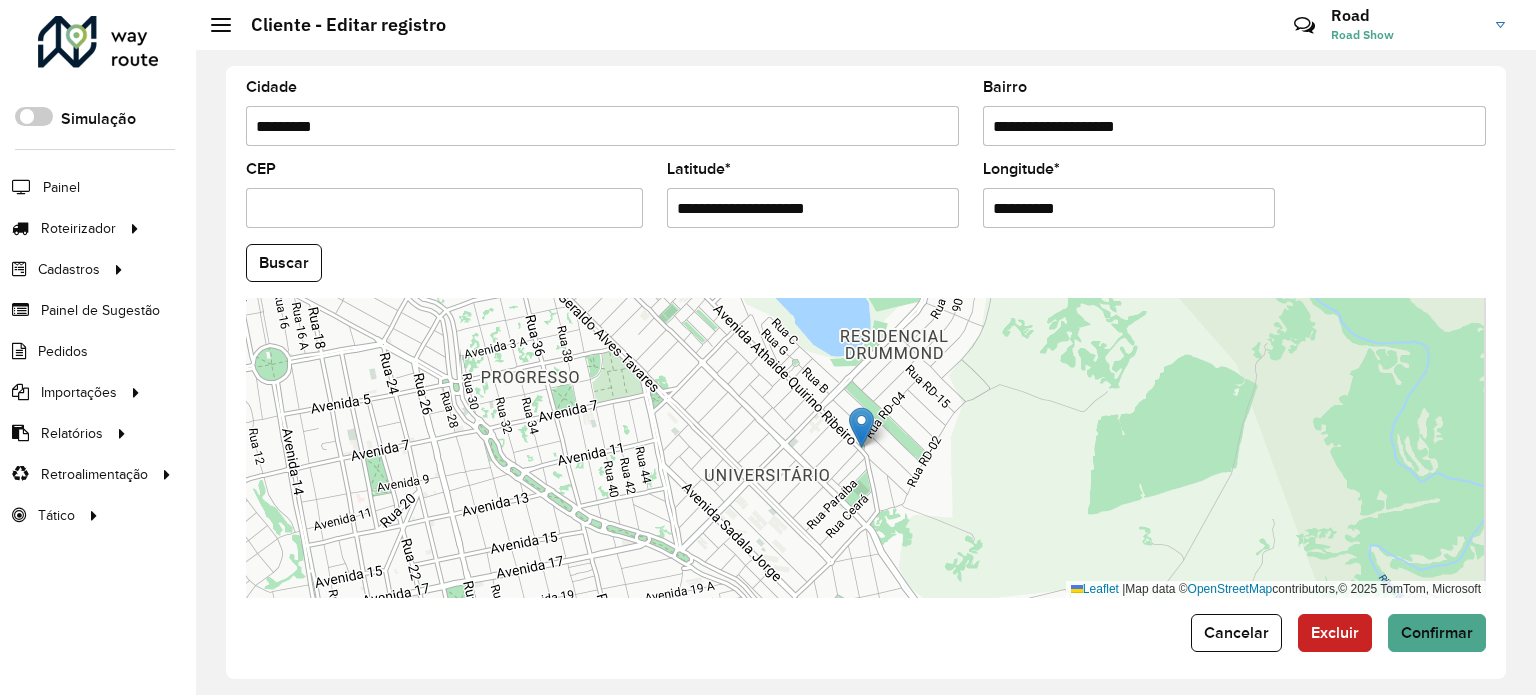 drag, startPoint x: 754, startPoint y: 199, endPoint x: 937, endPoint y: 199, distance: 183 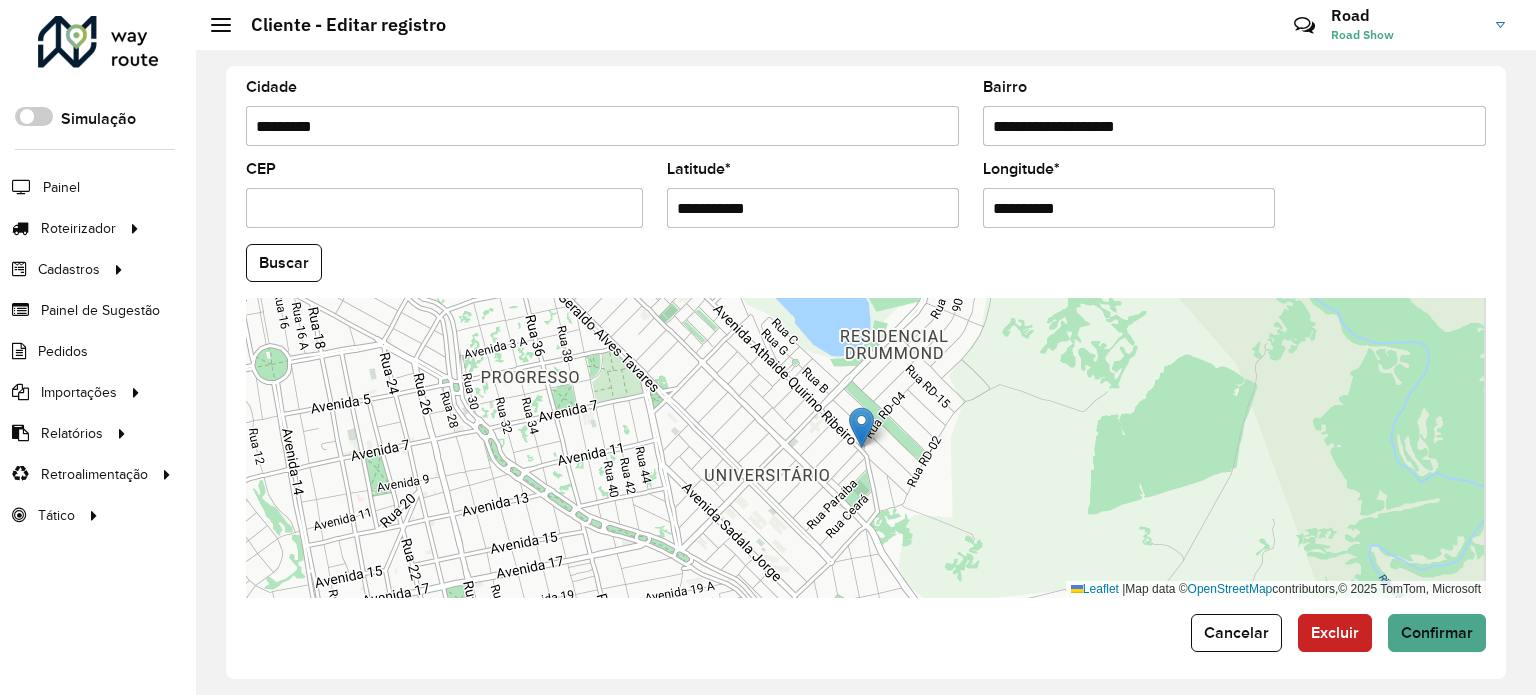type on "**********" 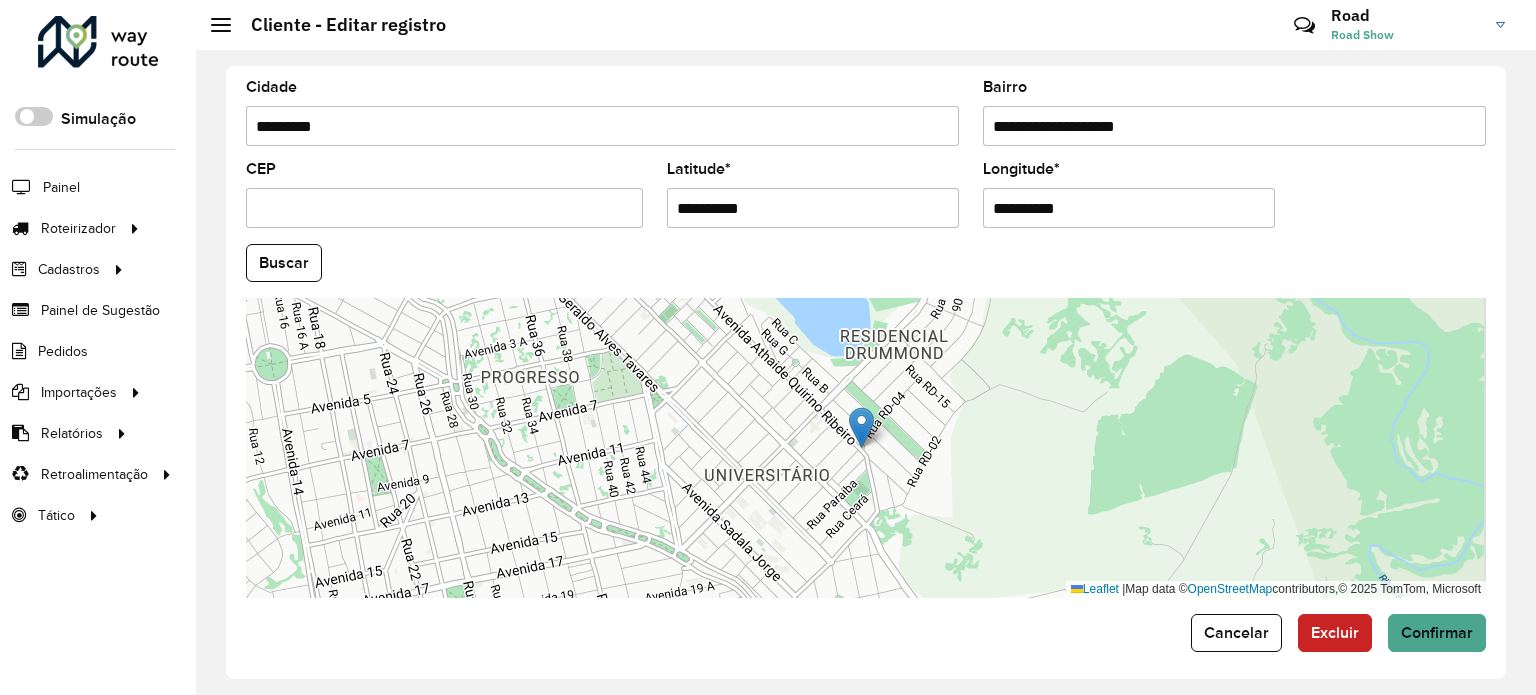drag, startPoint x: 1092, startPoint y: 197, endPoint x: 707, endPoint y: 182, distance: 385.29208 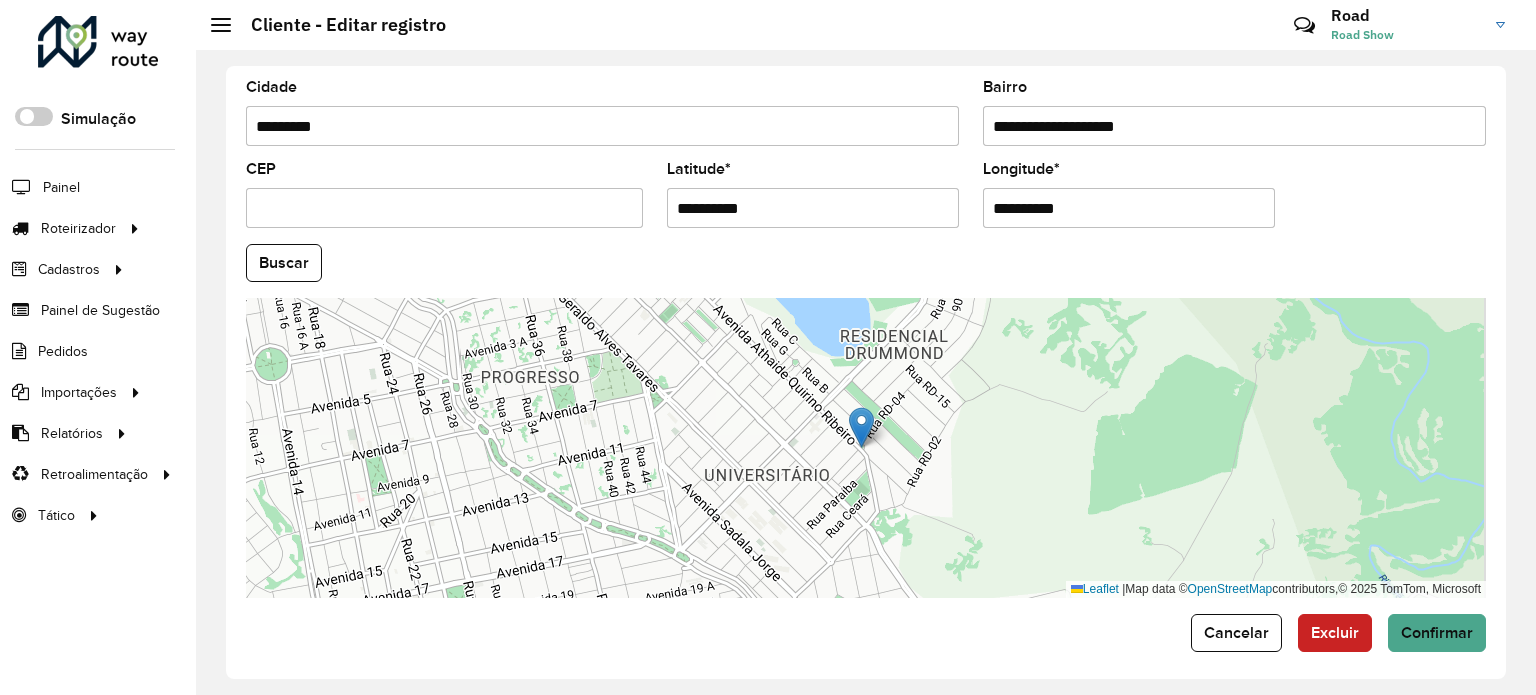 click on "Buscar" 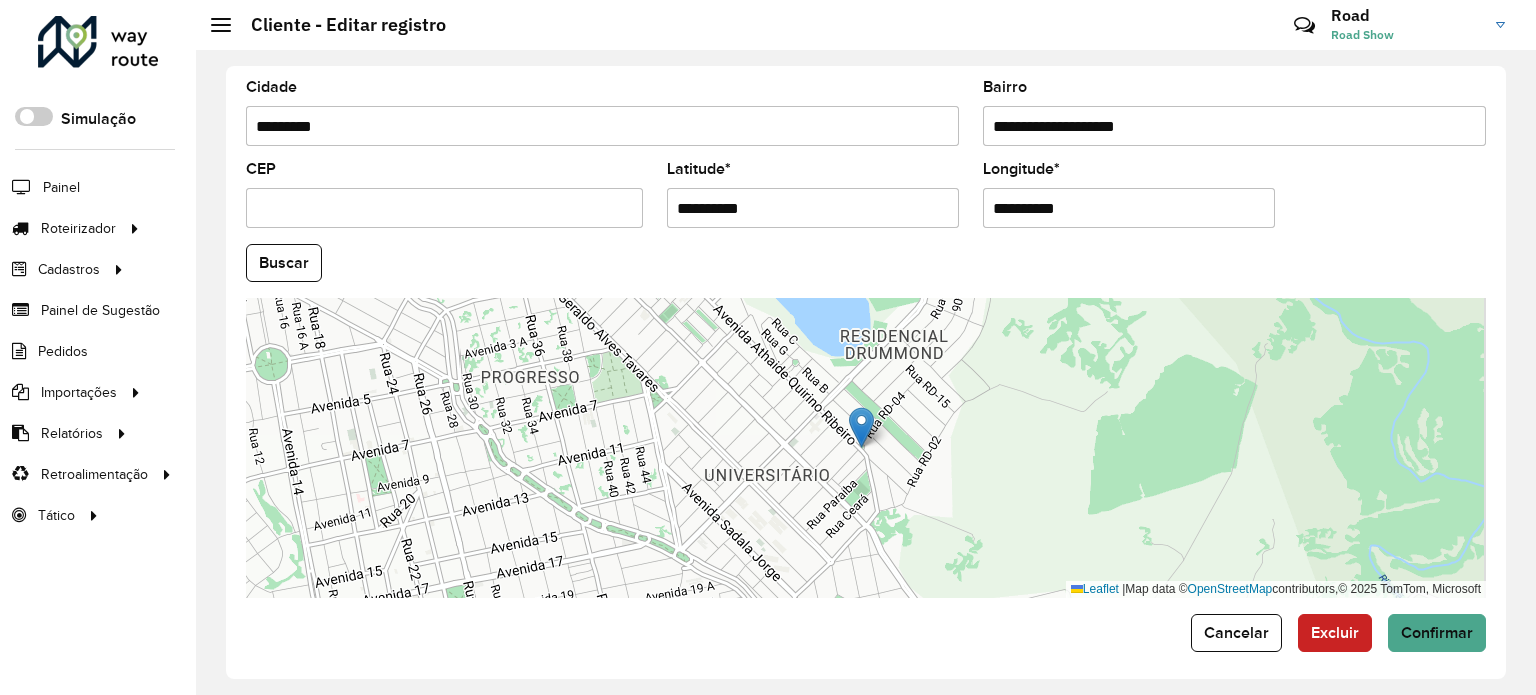 click on "Buscar" 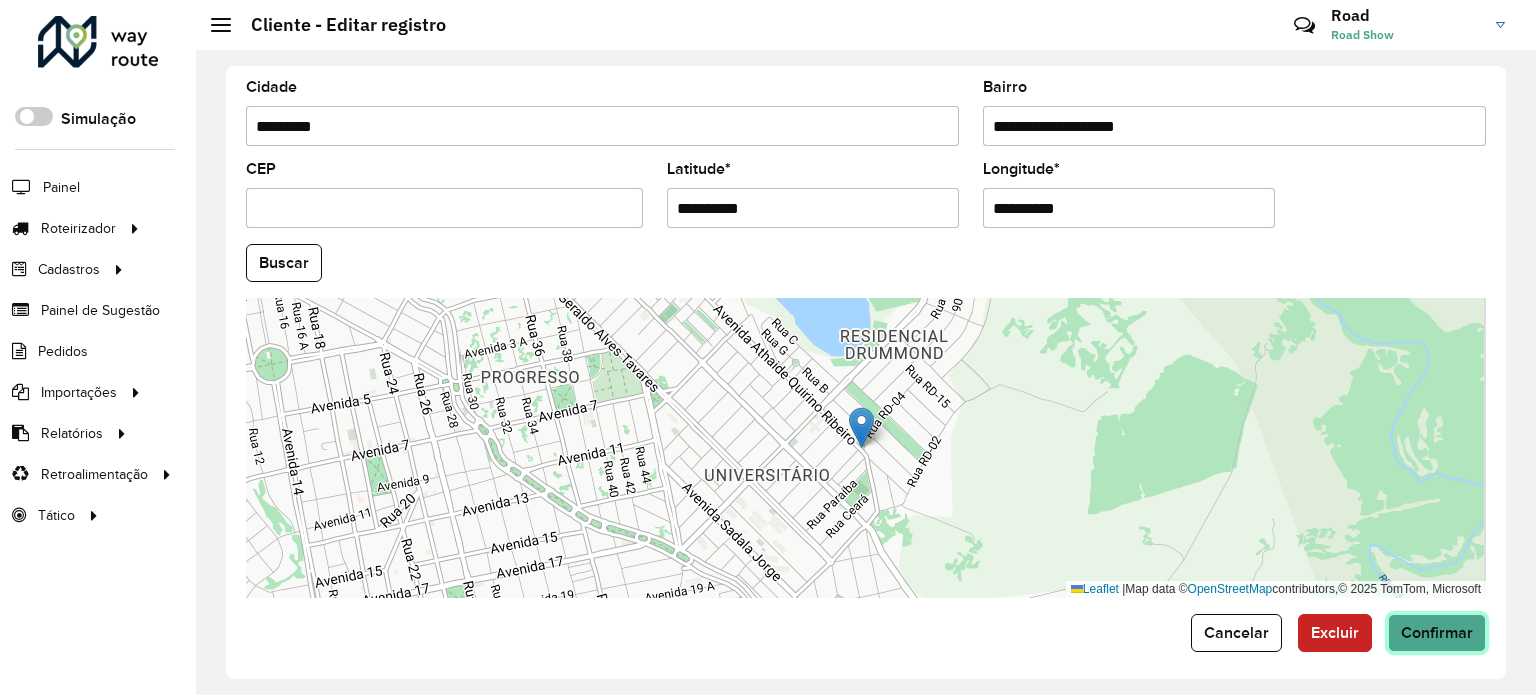 click on "Confirmar" 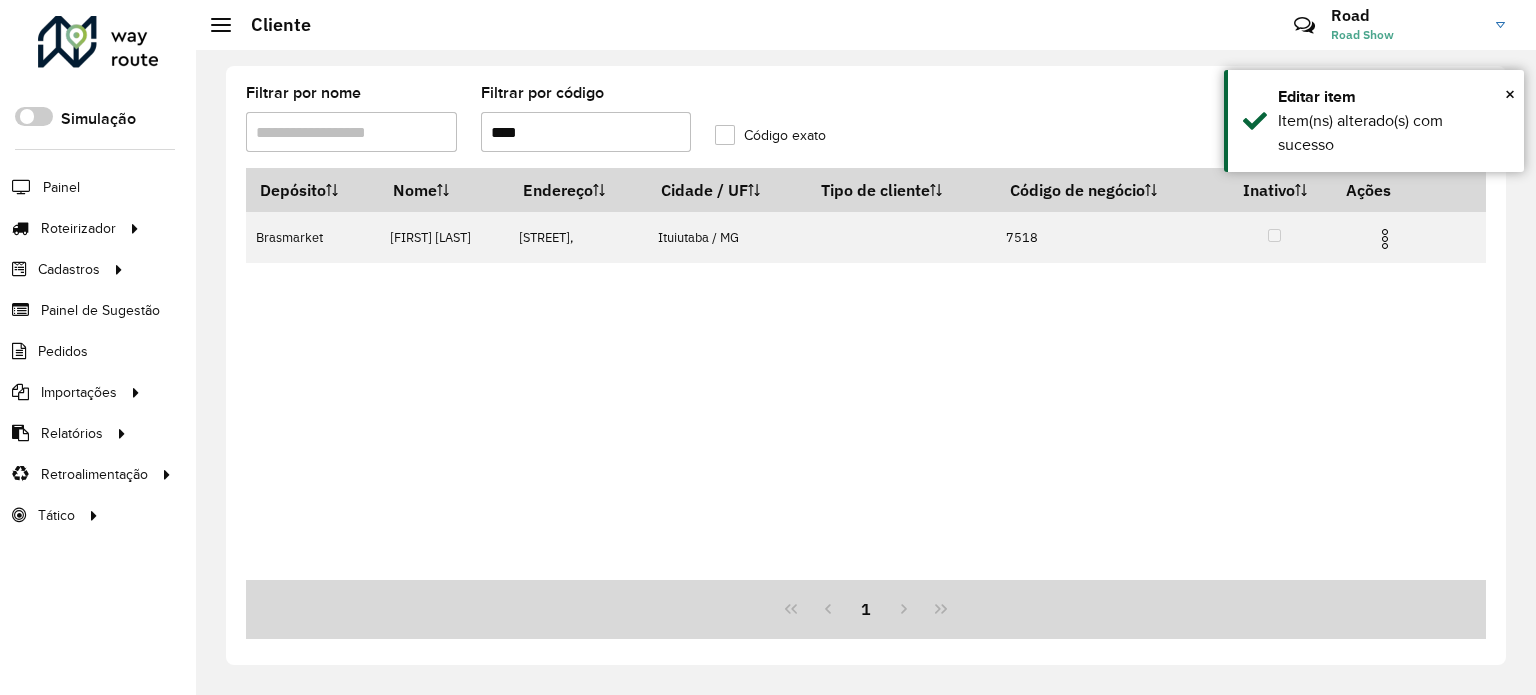 drag, startPoint x: 556, startPoint y: 131, endPoint x: 180, endPoint y: 72, distance: 380.60083 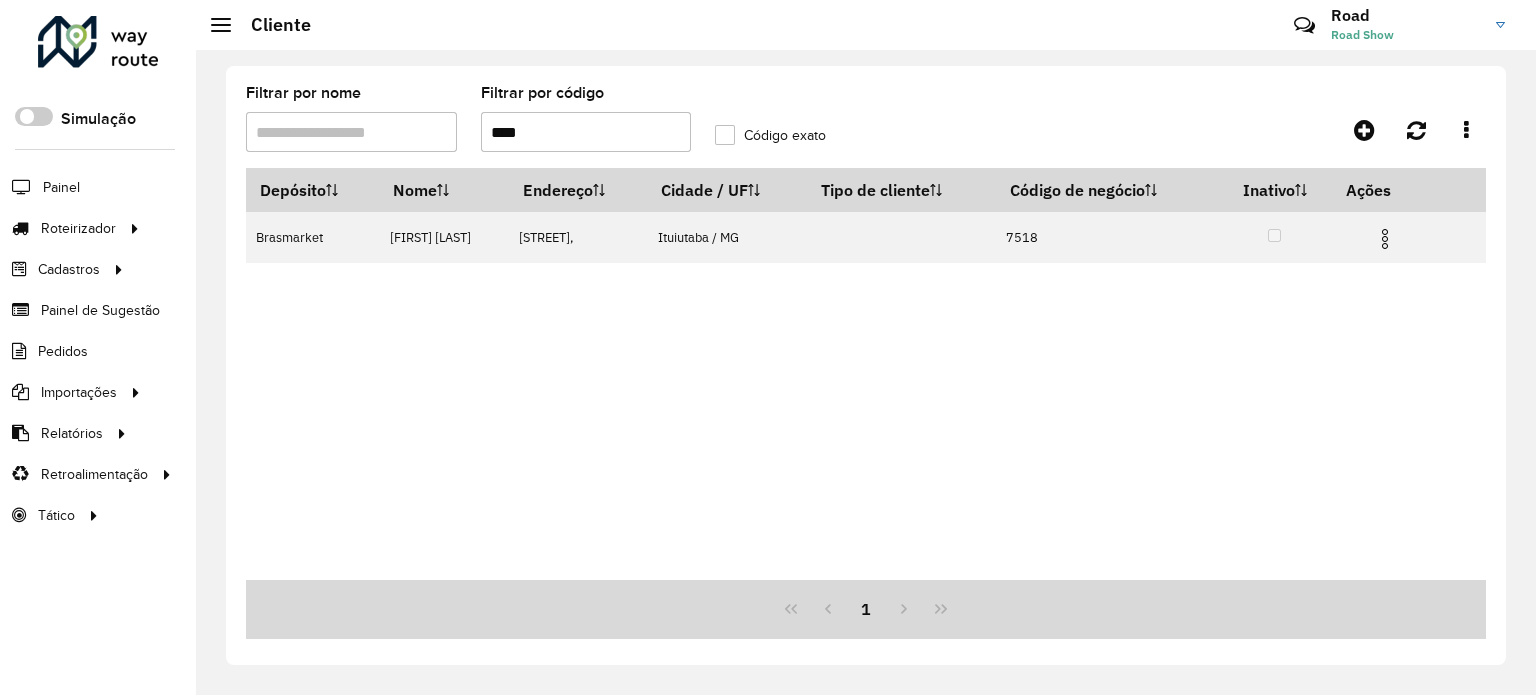 type on "****" 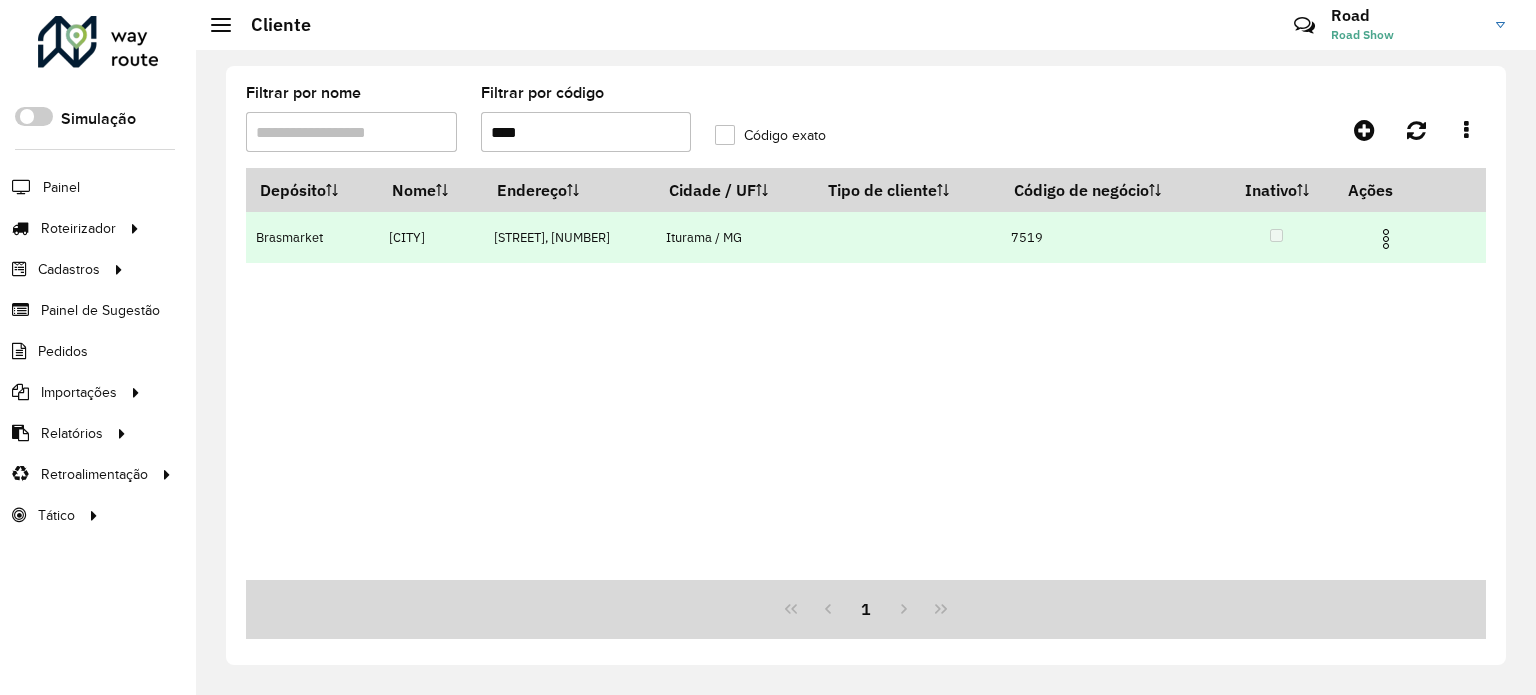 click at bounding box center [1386, 239] 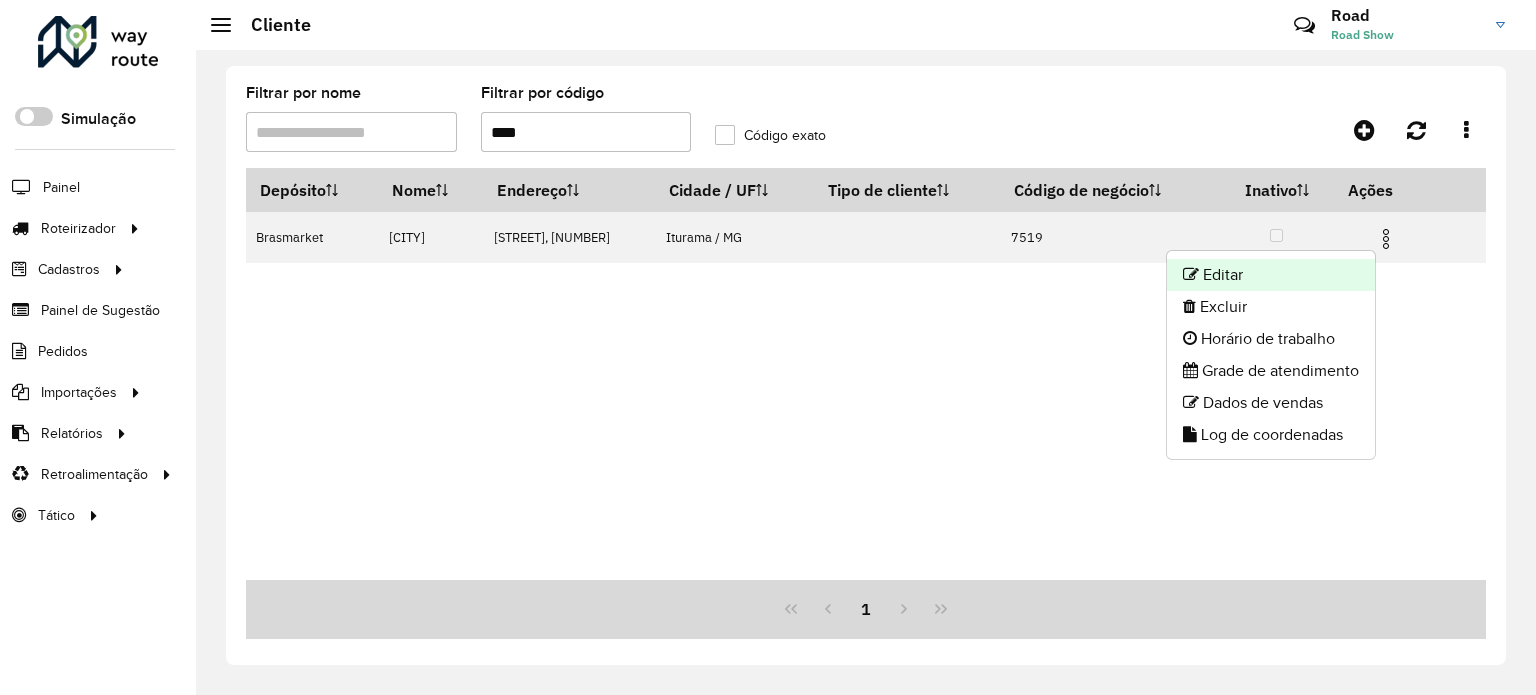 click on "Editar" 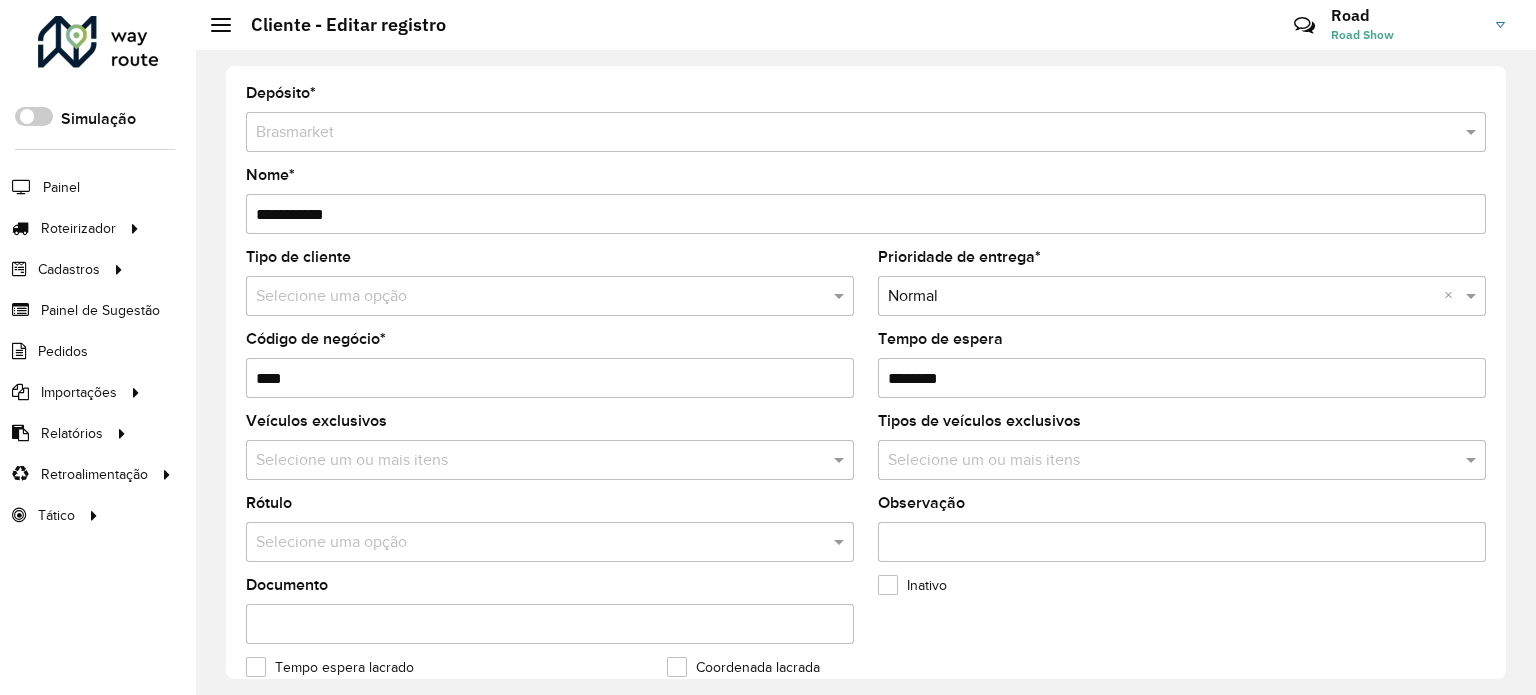 scroll, scrollTop: 500, scrollLeft: 0, axis: vertical 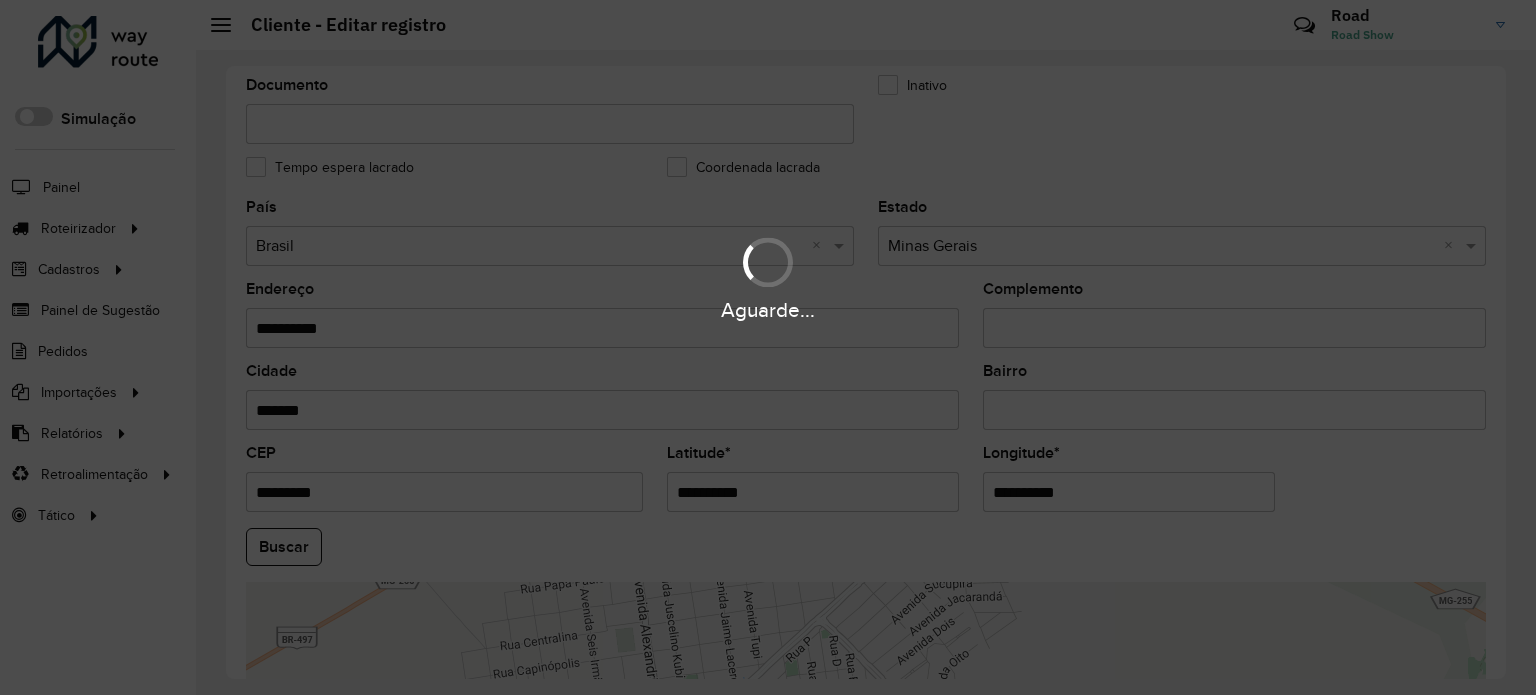 drag, startPoint x: 760, startPoint y: 484, endPoint x: 400, endPoint y: 419, distance: 365.82098 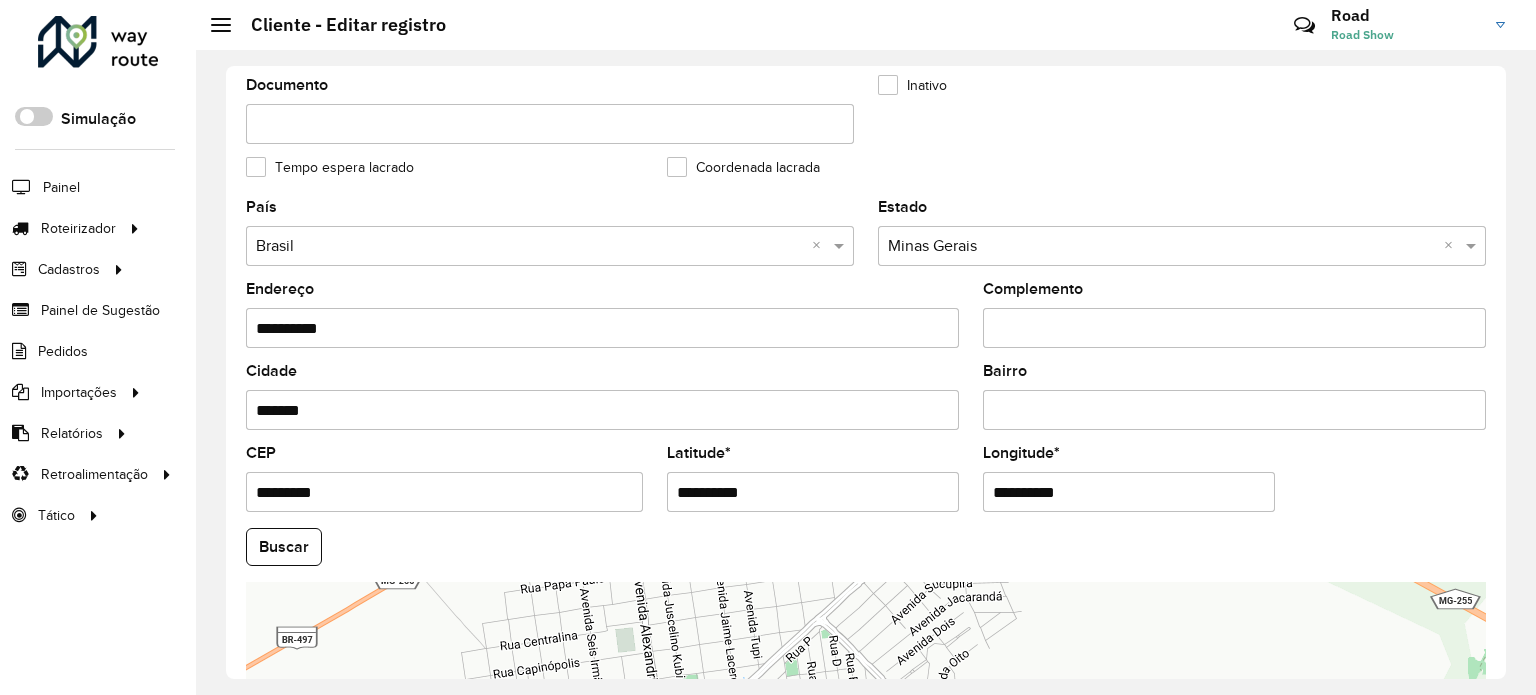 drag, startPoint x: 764, startPoint y: 494, endPoint x: 332, endPoint y: 449, distance: 434.33743 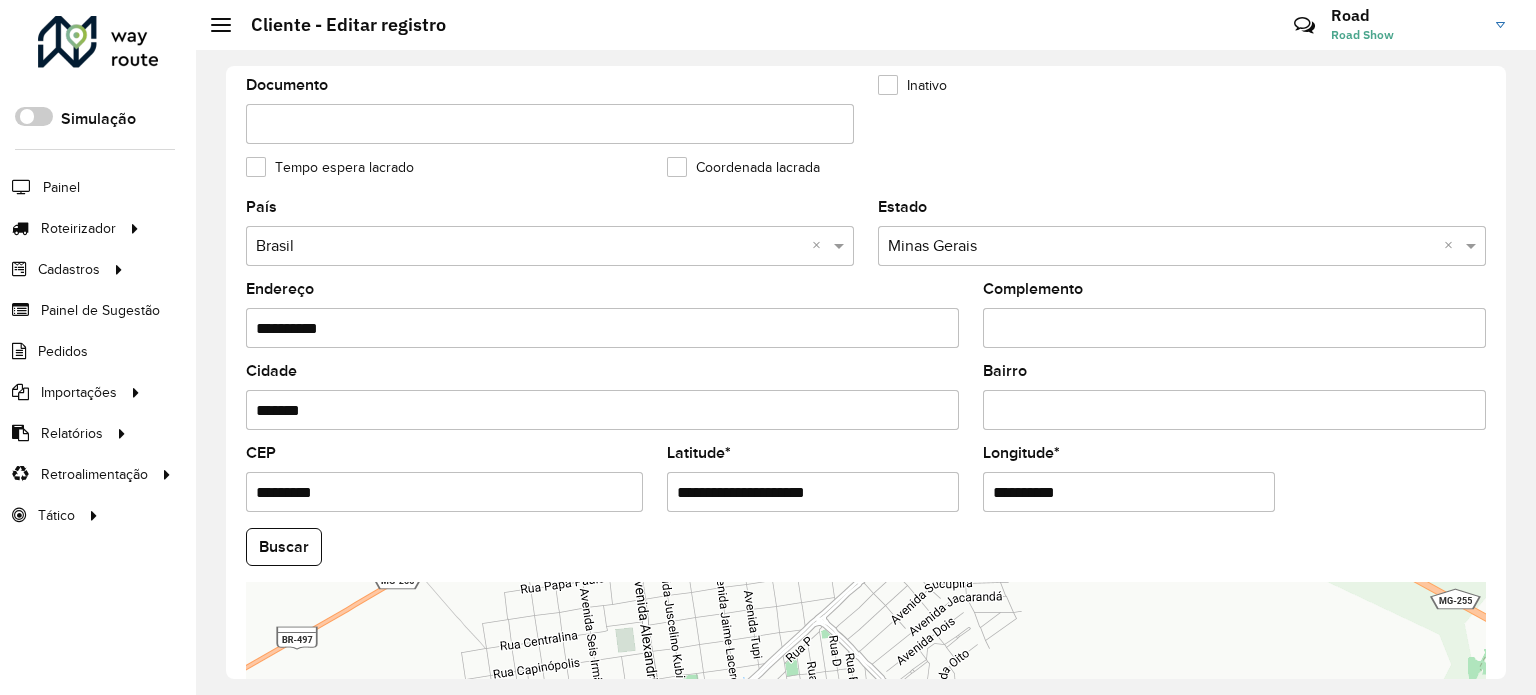drag, startPoint x: 757, startPoint y: 484, endPoint x: 1053, endPoint y: 490, distance: 296.0608 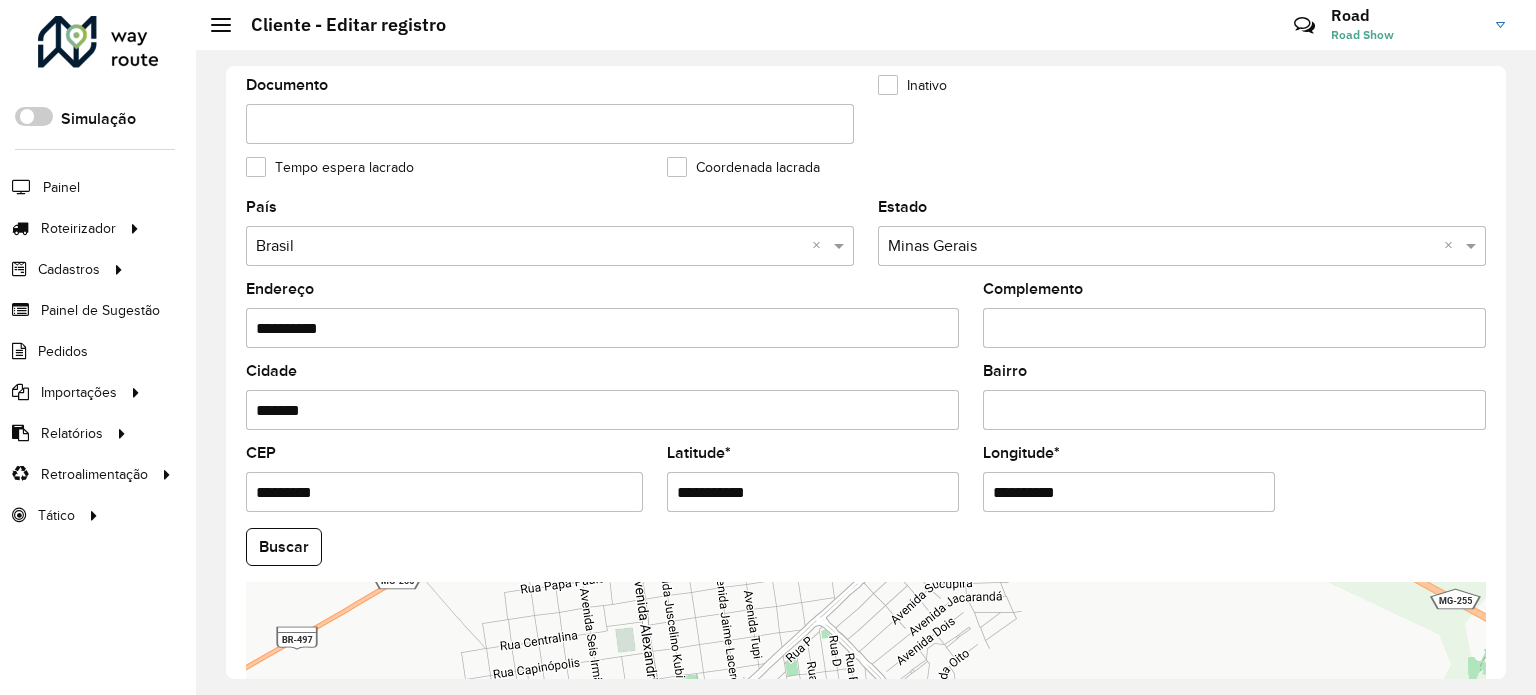 type on "**********" 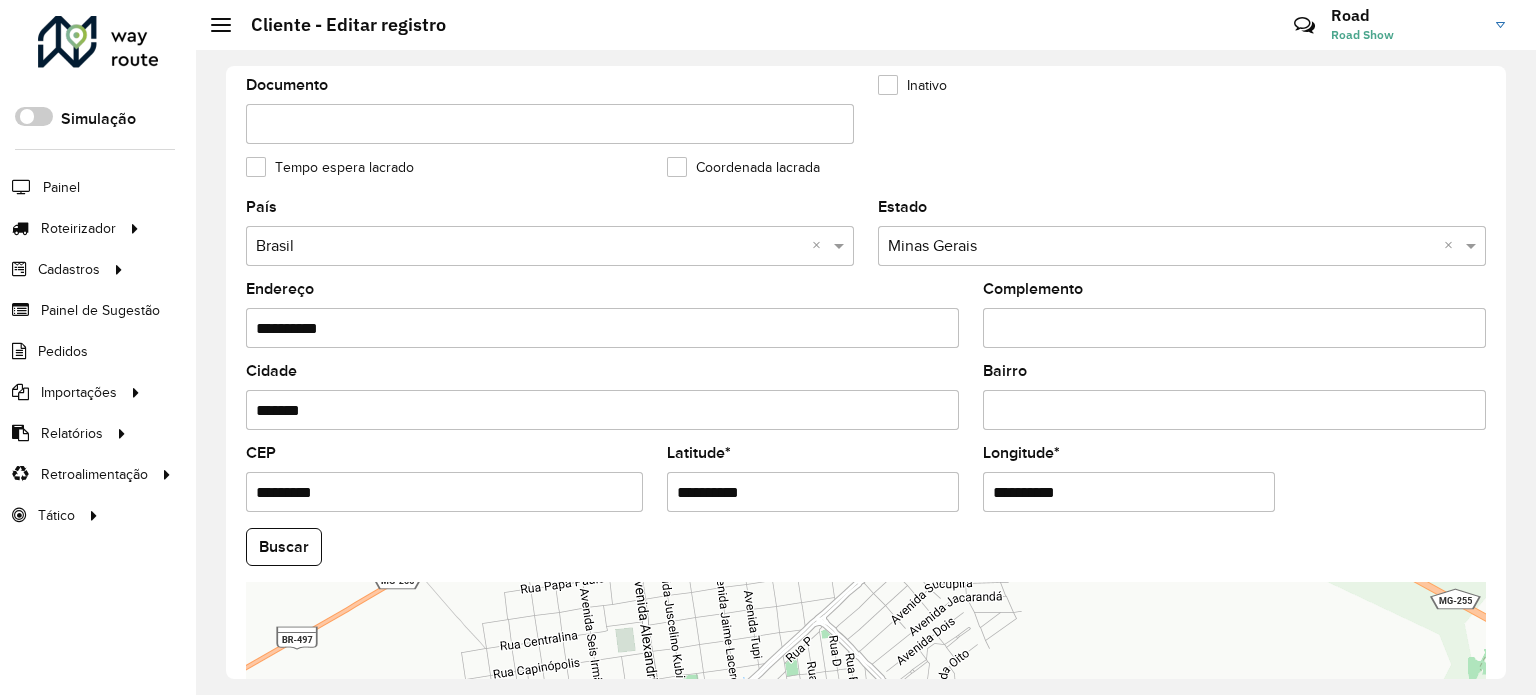 drag, startPoint x: 1104, startPoint y: 482, endPoint x: 807, endPoint y: 457, distance: 298.05032 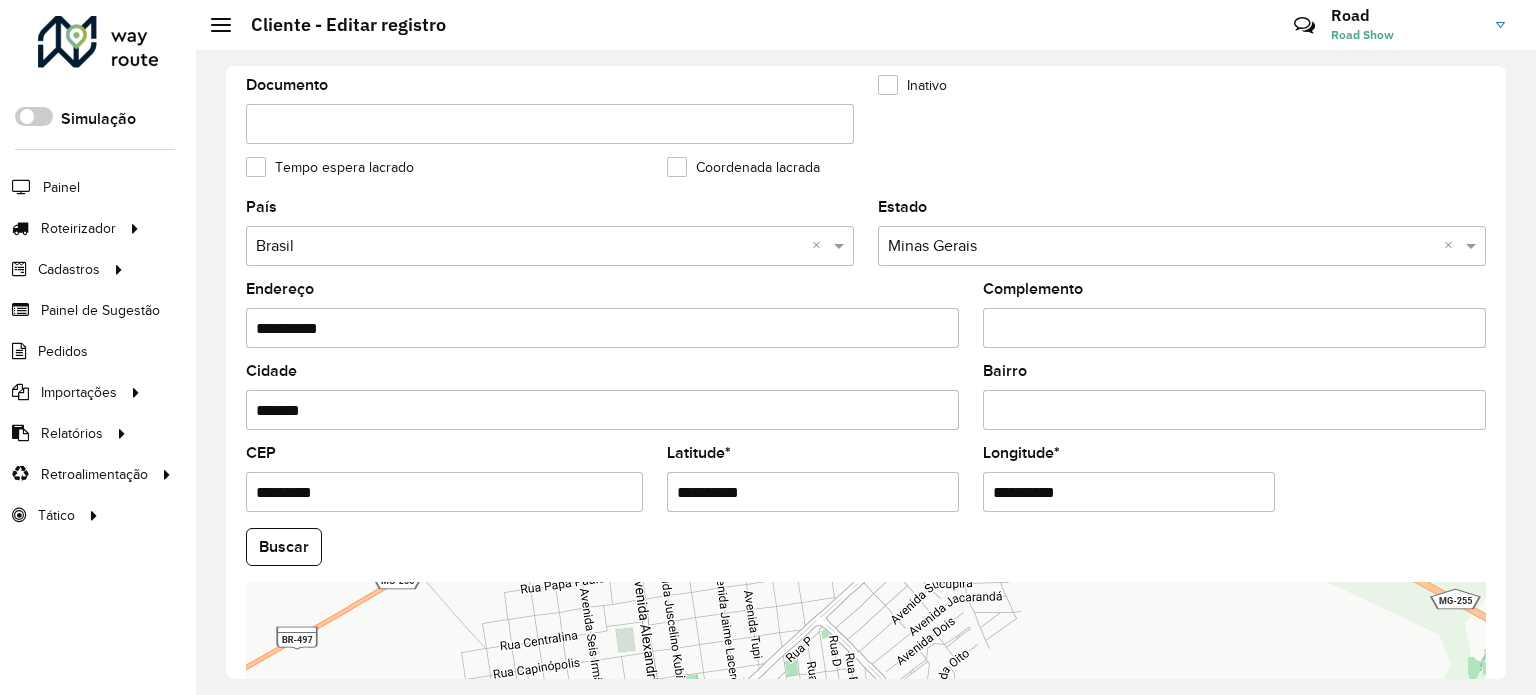 drag, startPoint x: 263, startPoint y: 533, endPoint x: 454, endPoint y: 534, distance: 191.00262 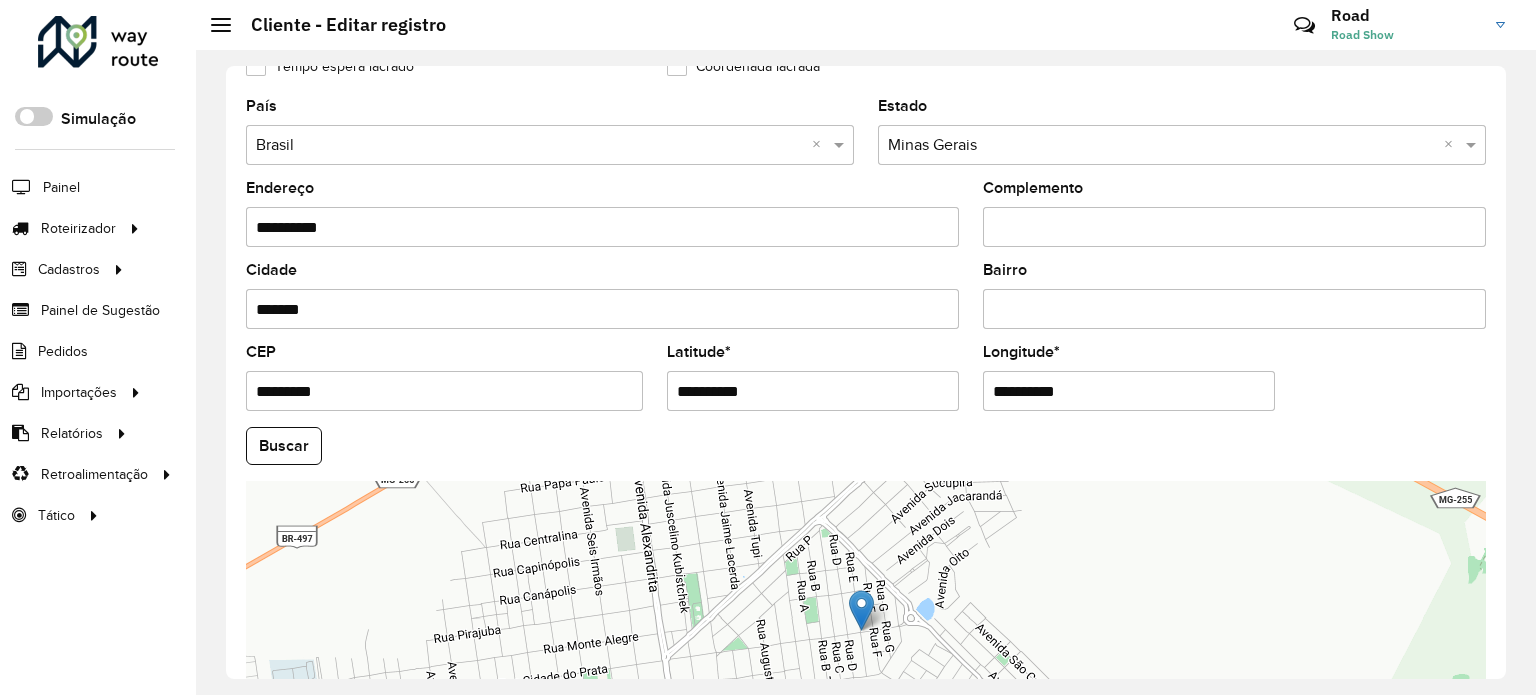 scroll, scrollTop: 784, scrollLeft: 0, axis: vertical 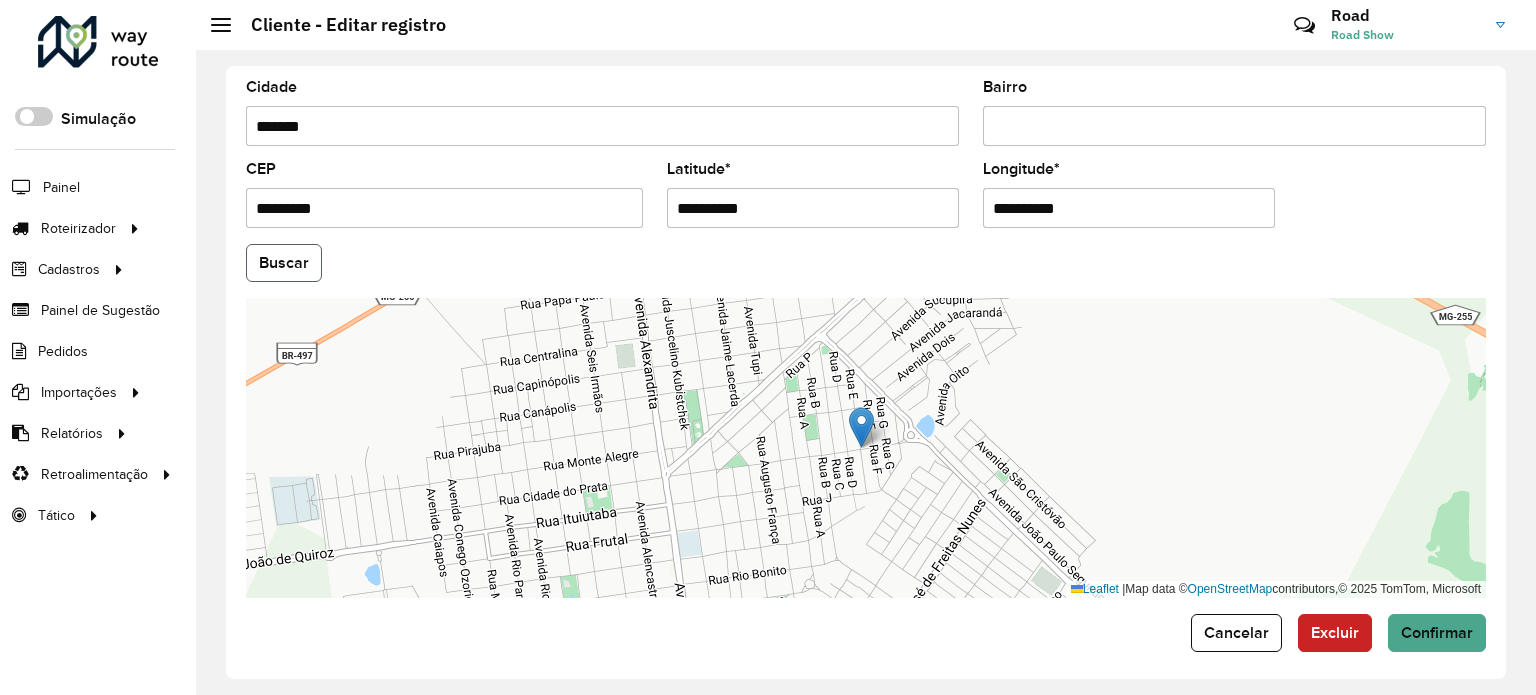 click on "Buscar" 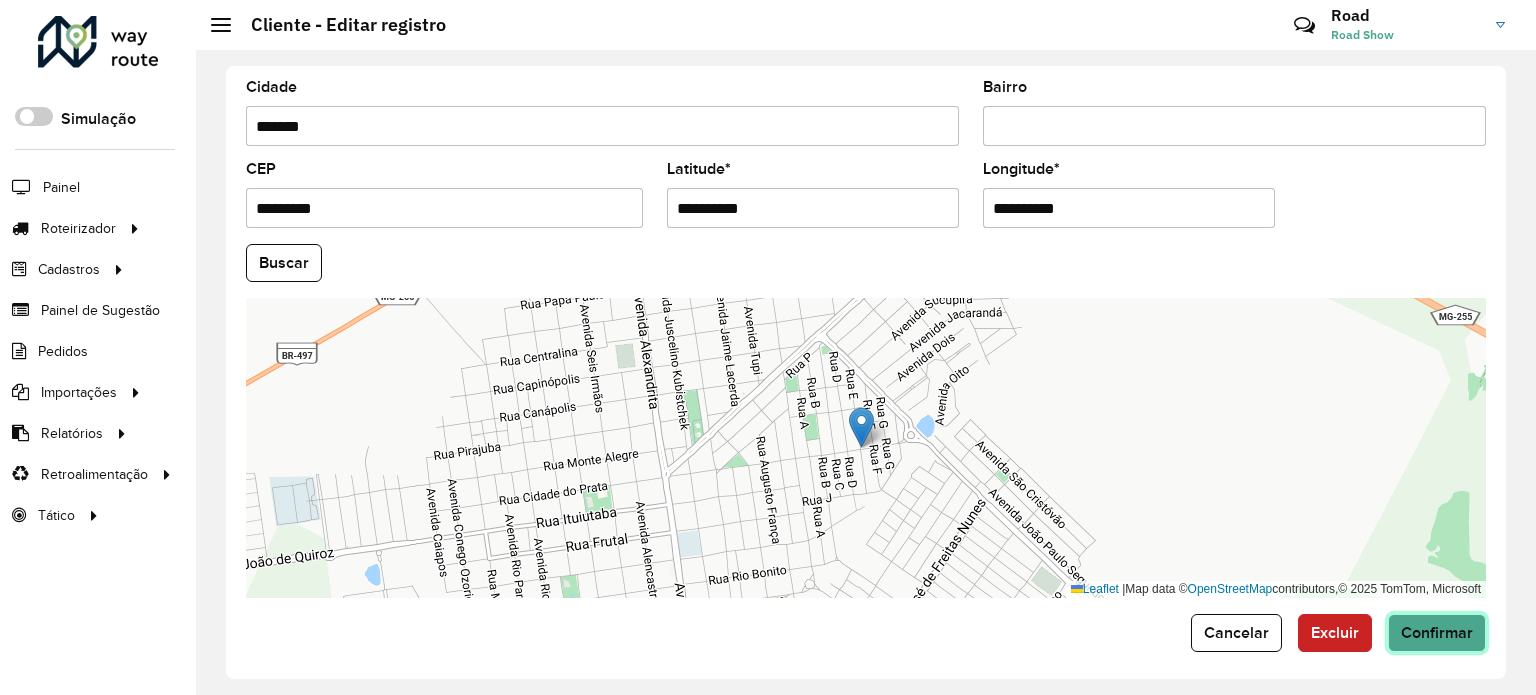 click on "Confirmar" 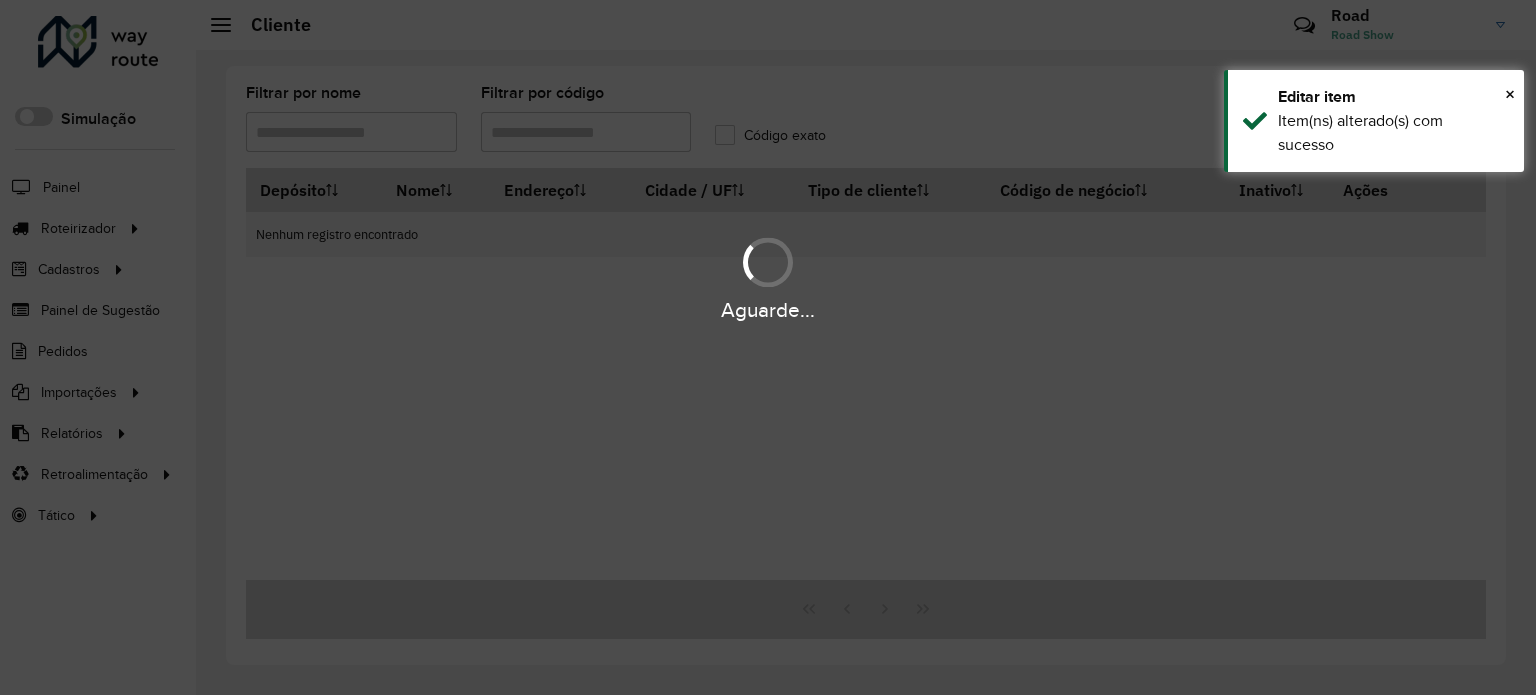 type on "****" 